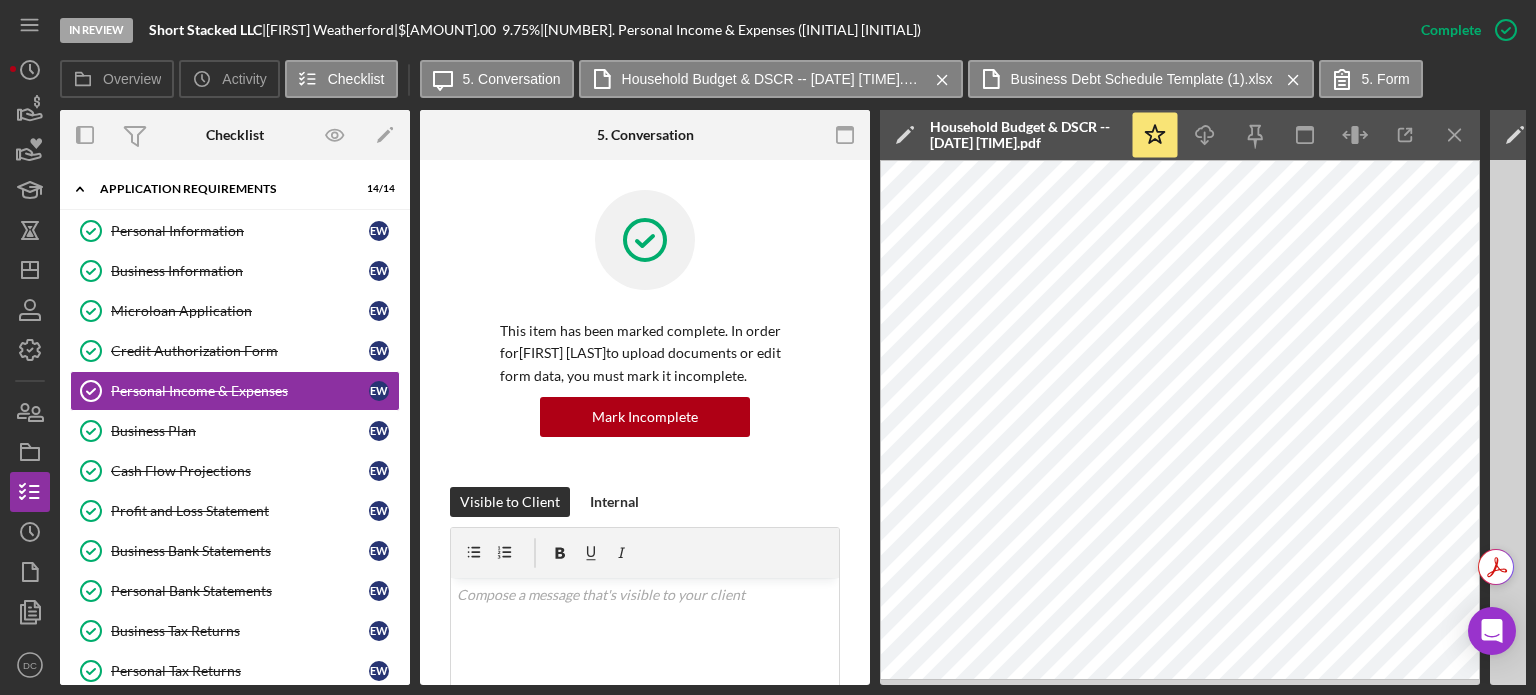 scroll, scrollTop: 0, scrollLeft: 0, axis: both 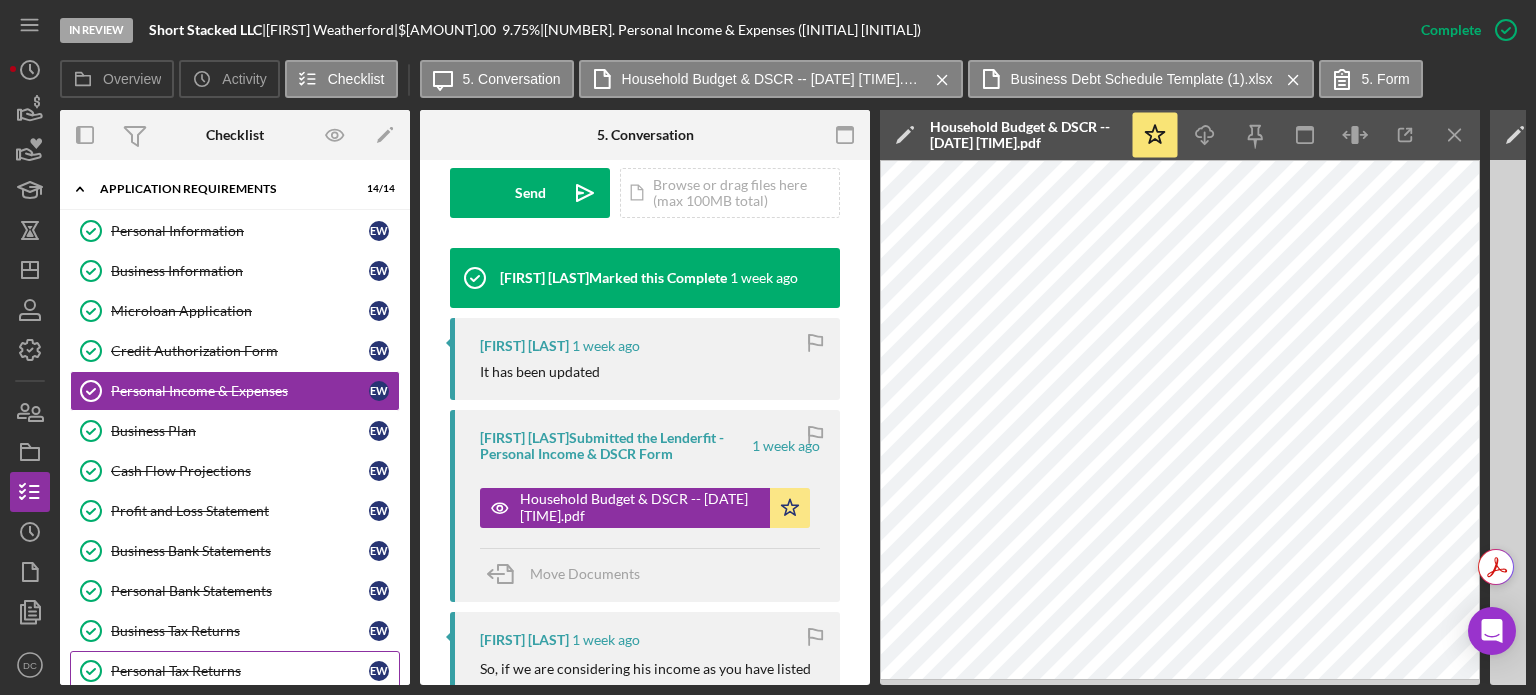 click on "Personal Tax Returns" at bounding box center (240, 671) 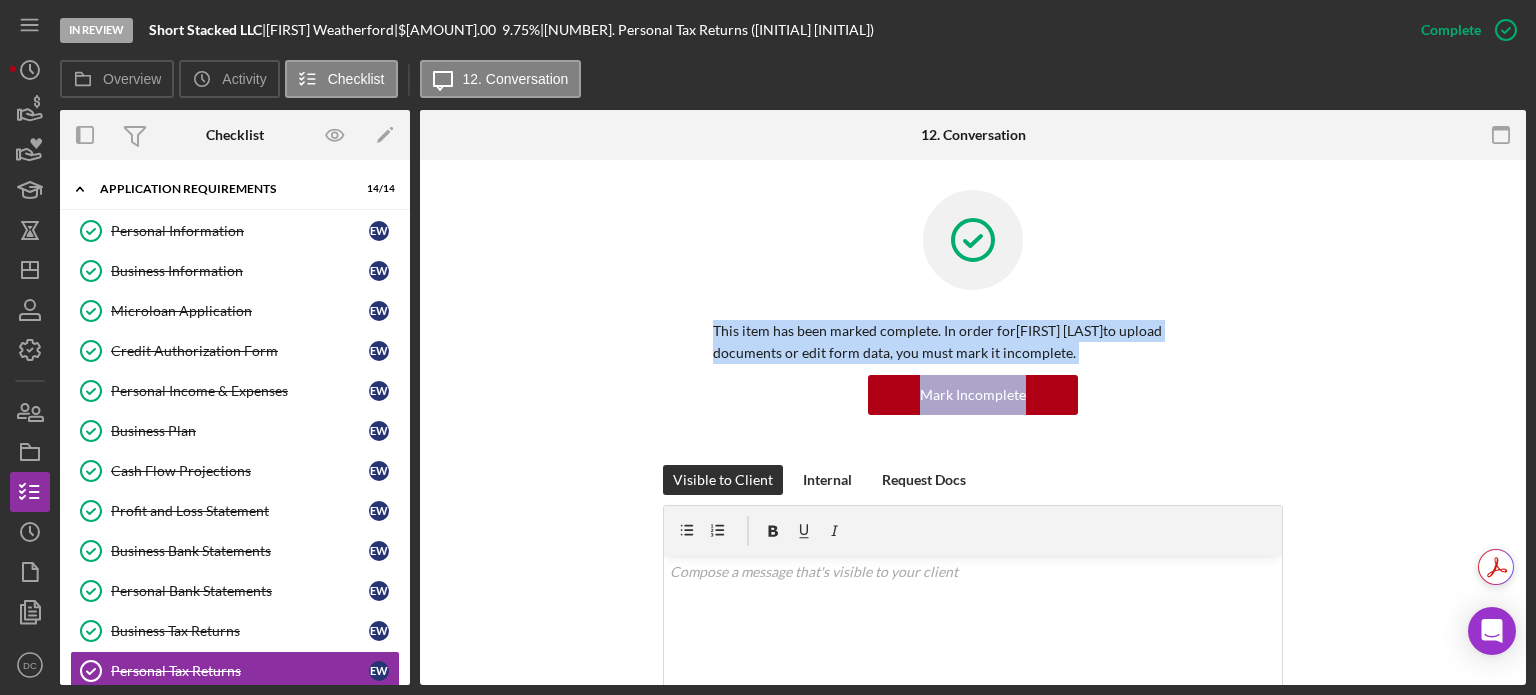 drag, startPoint x: 1528, startPoint y: 272, endPoint x: 1525, endPoint y: 377, distance: 105.04285 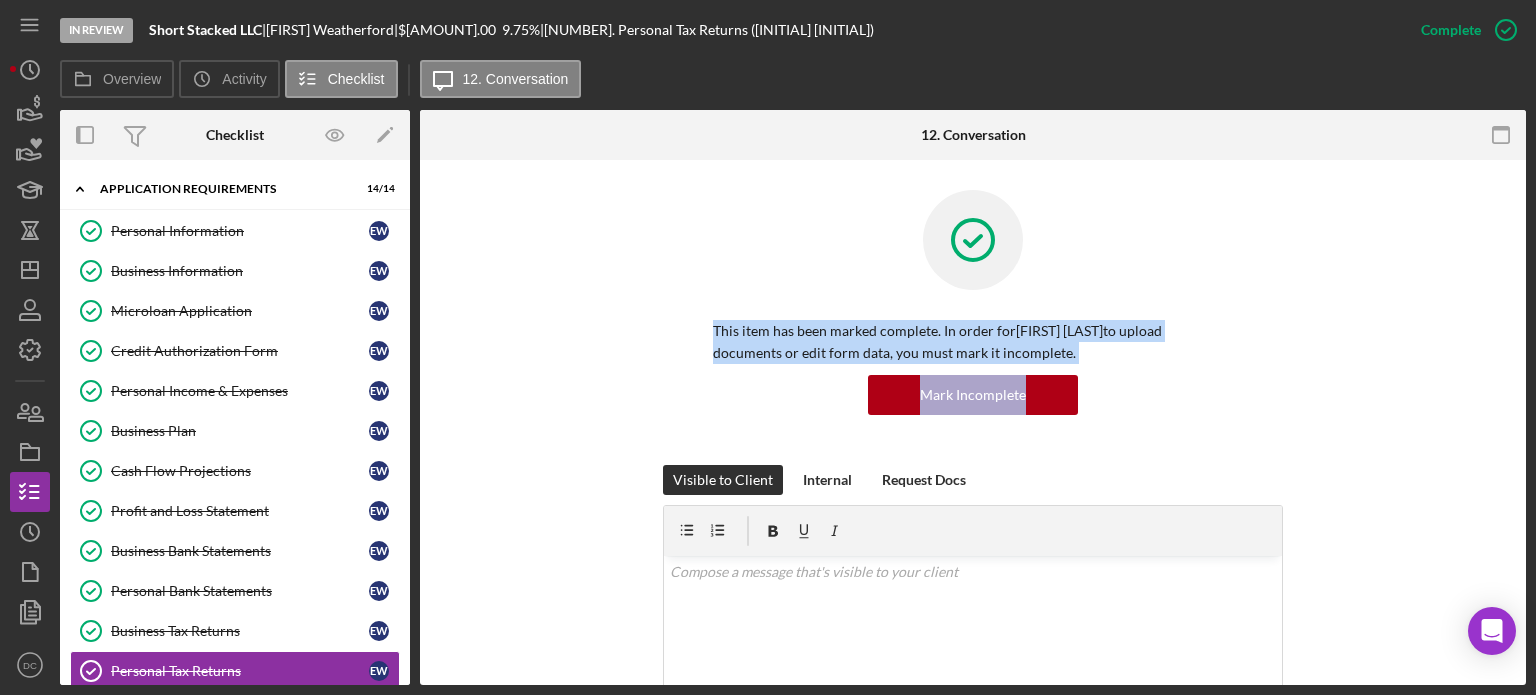 click on "This item has been marked complete. In order for  Erica Weatherford  to upload documents or edit form data, you must mark it incomplete. Mark Incomplete" at bounding box center (973, 327) 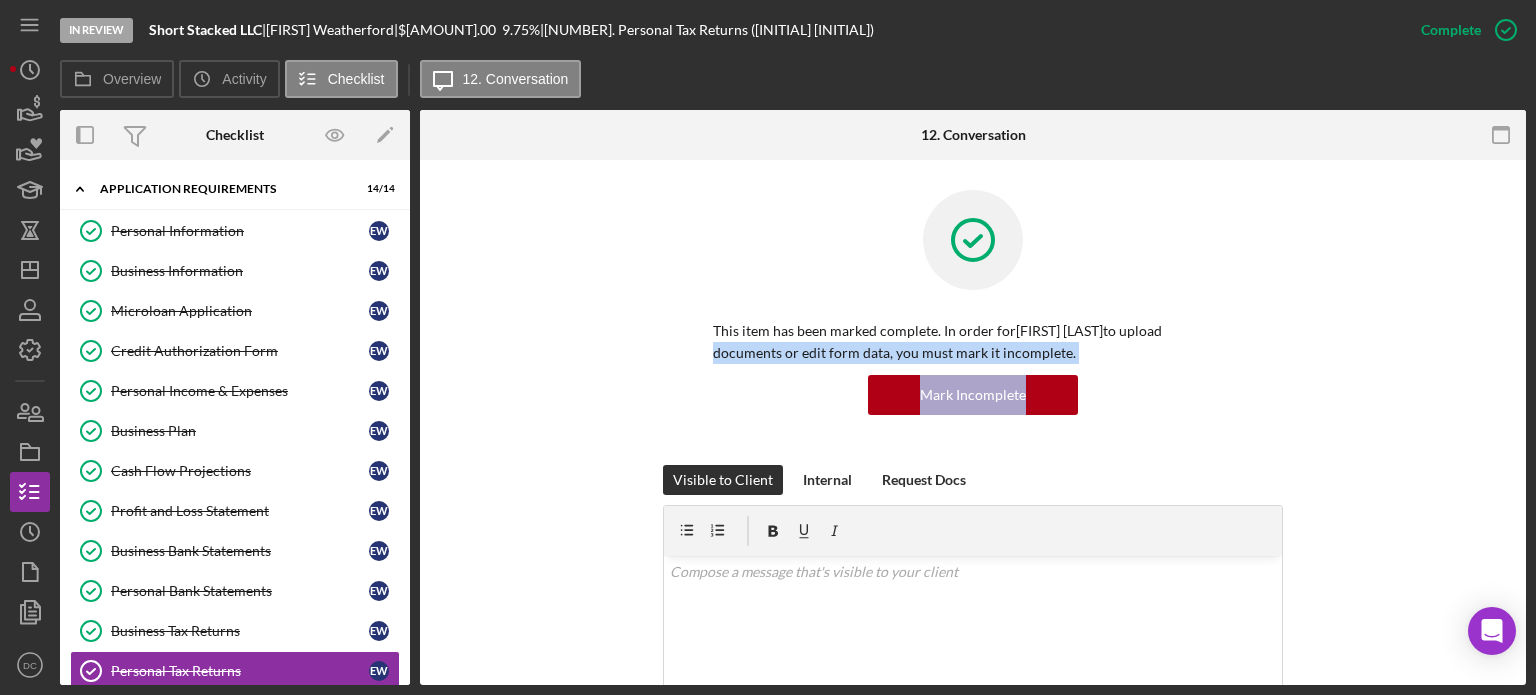 drag, startPoint x: 1526, startPoint y: 321, endPoint x: 1535, endPoint y: 412, distance: 91.44397 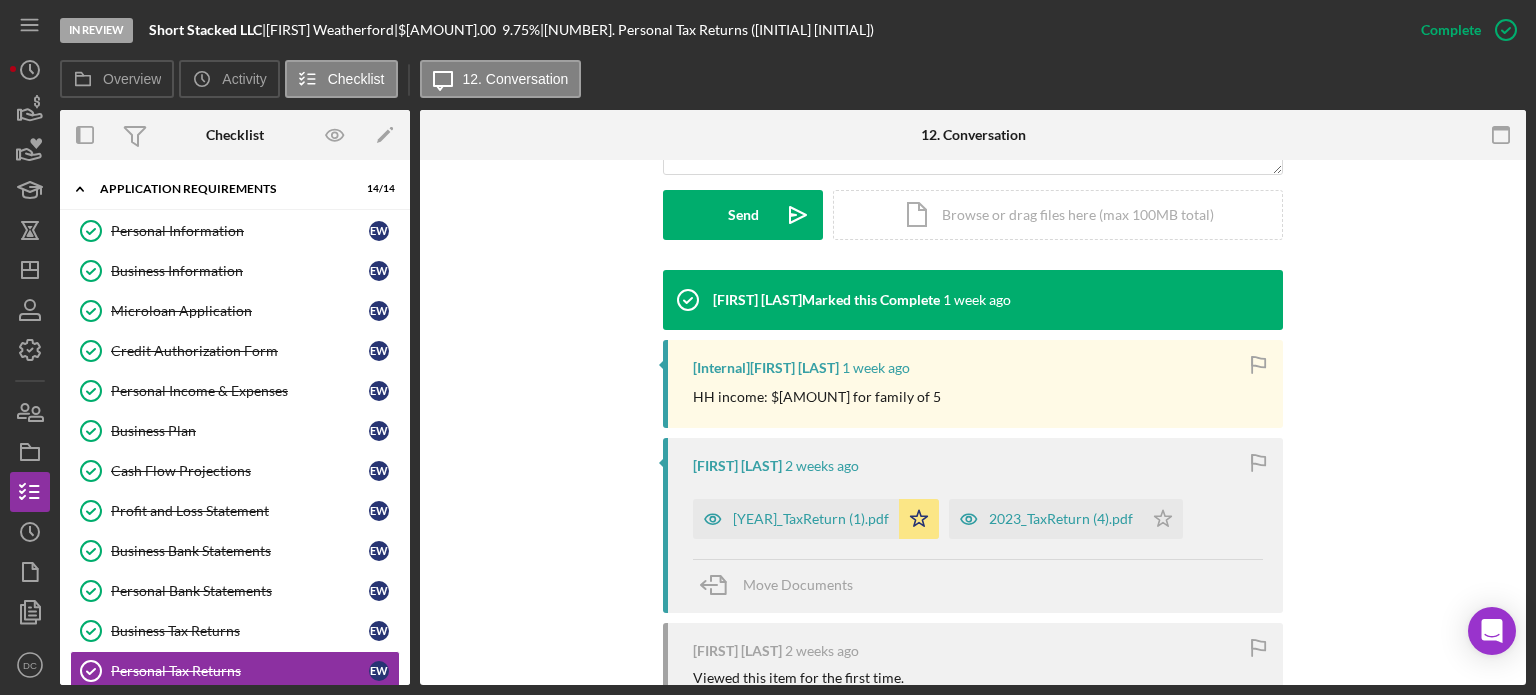 scroll, scrollTop: 561, scrollLeft: 0, axis: vertical 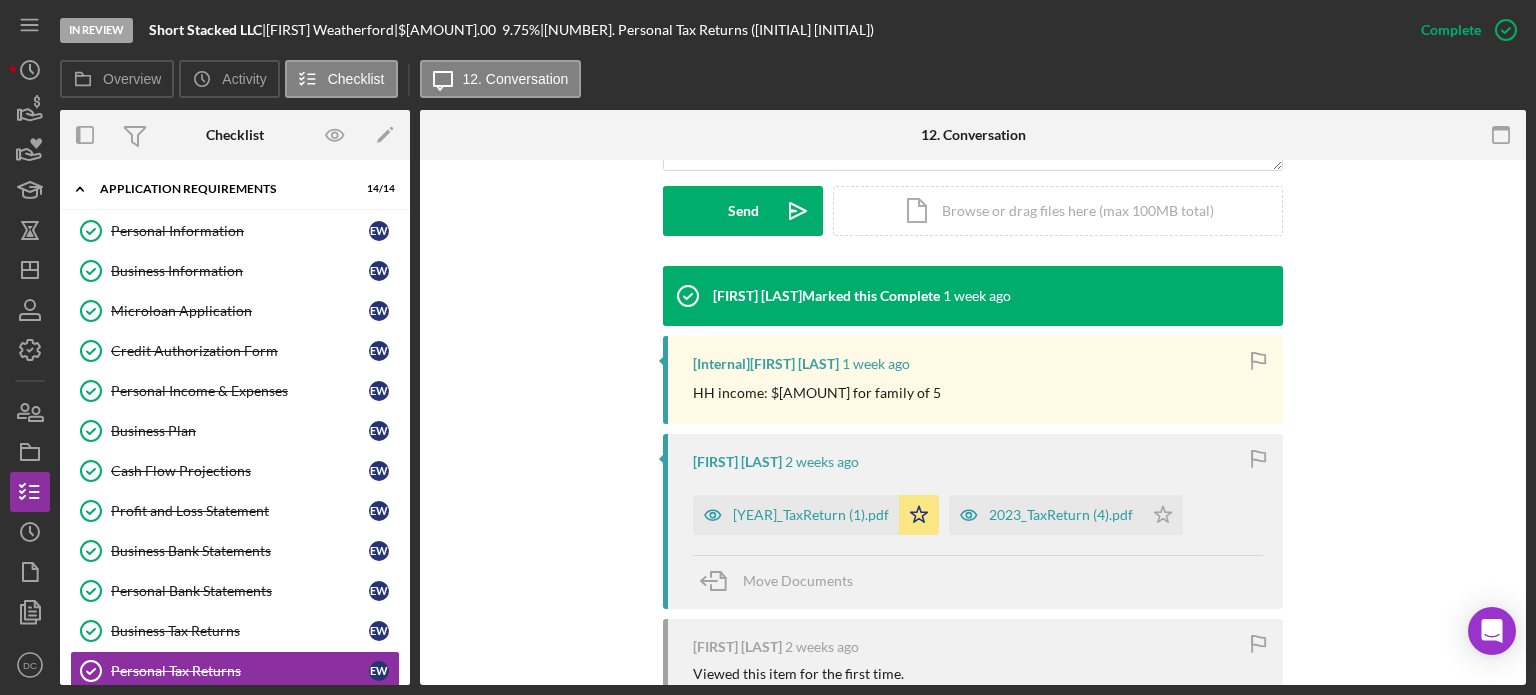 click on "HH income: $54,632 for family of 5" at bounding box center (817, 393) 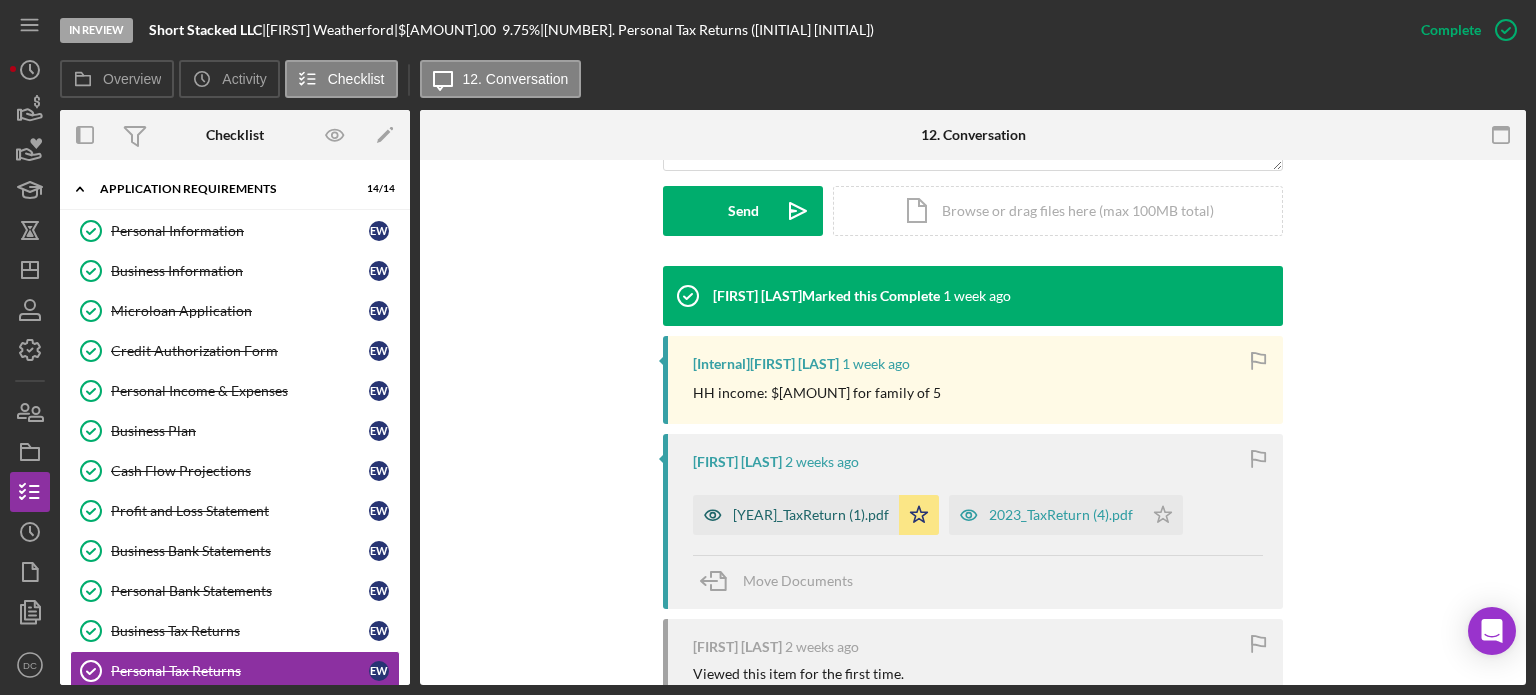 click on "2024_TaxReturn (1).pdf" at bounding box center (811, 515) 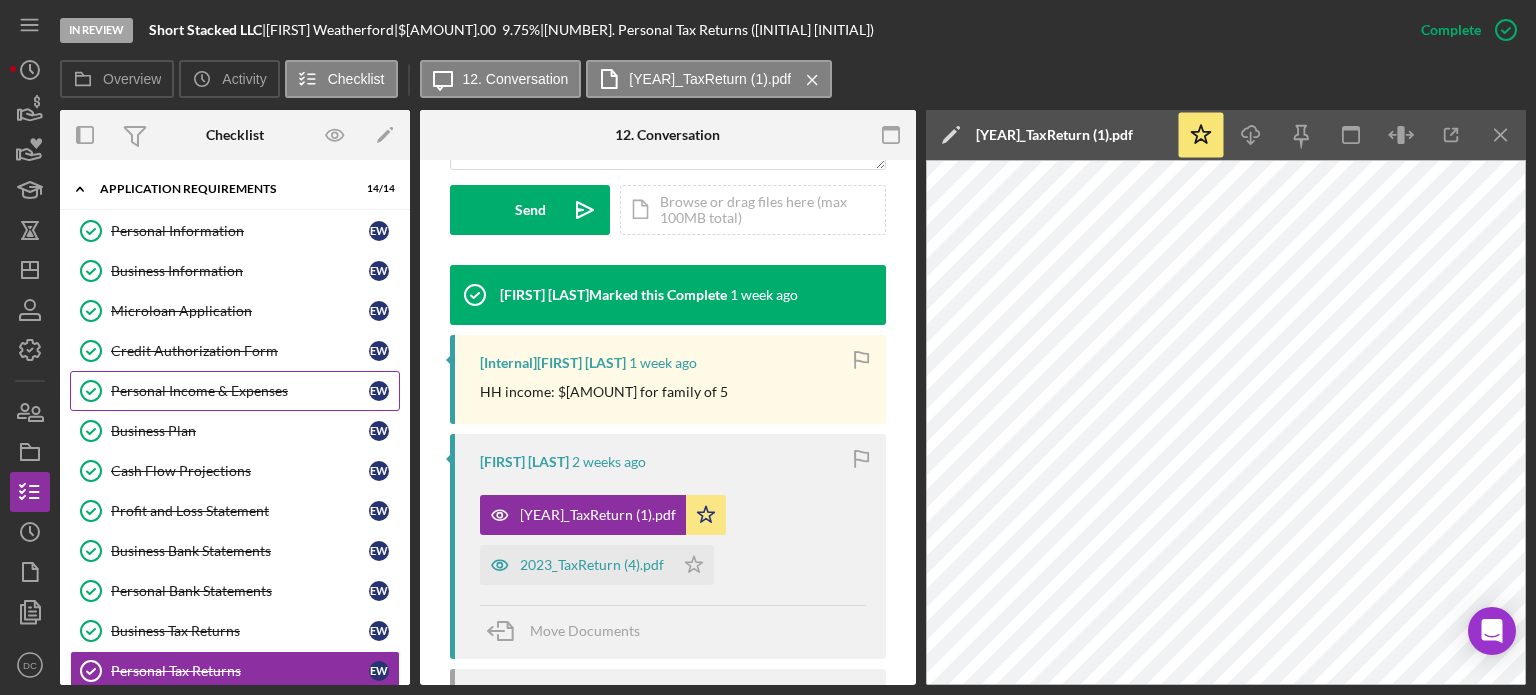 click on "Personal Income & Expenses" at bounding box center [240, 391] 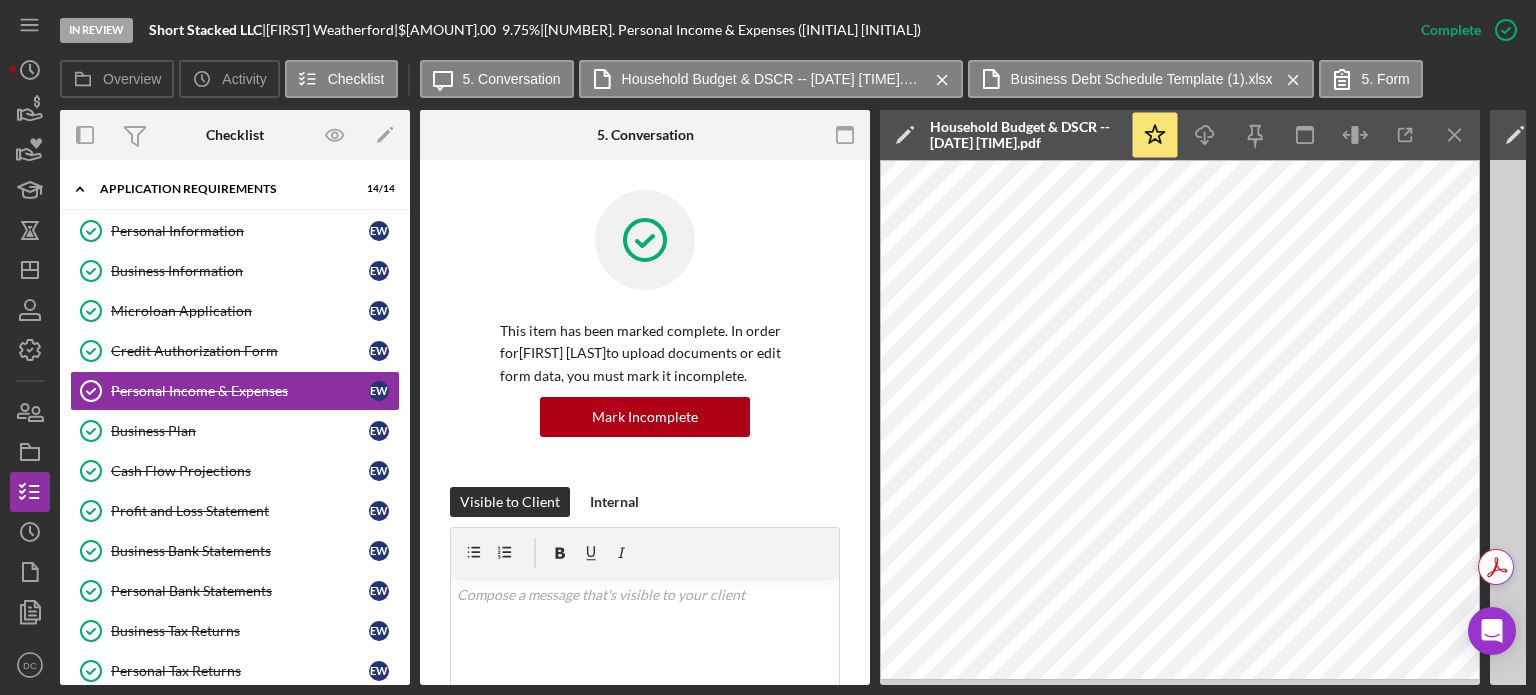 drag, startPoint x: 864, startPoint y: 194, endPoint x: 865, endPoint y: 227, distance: 33.01515 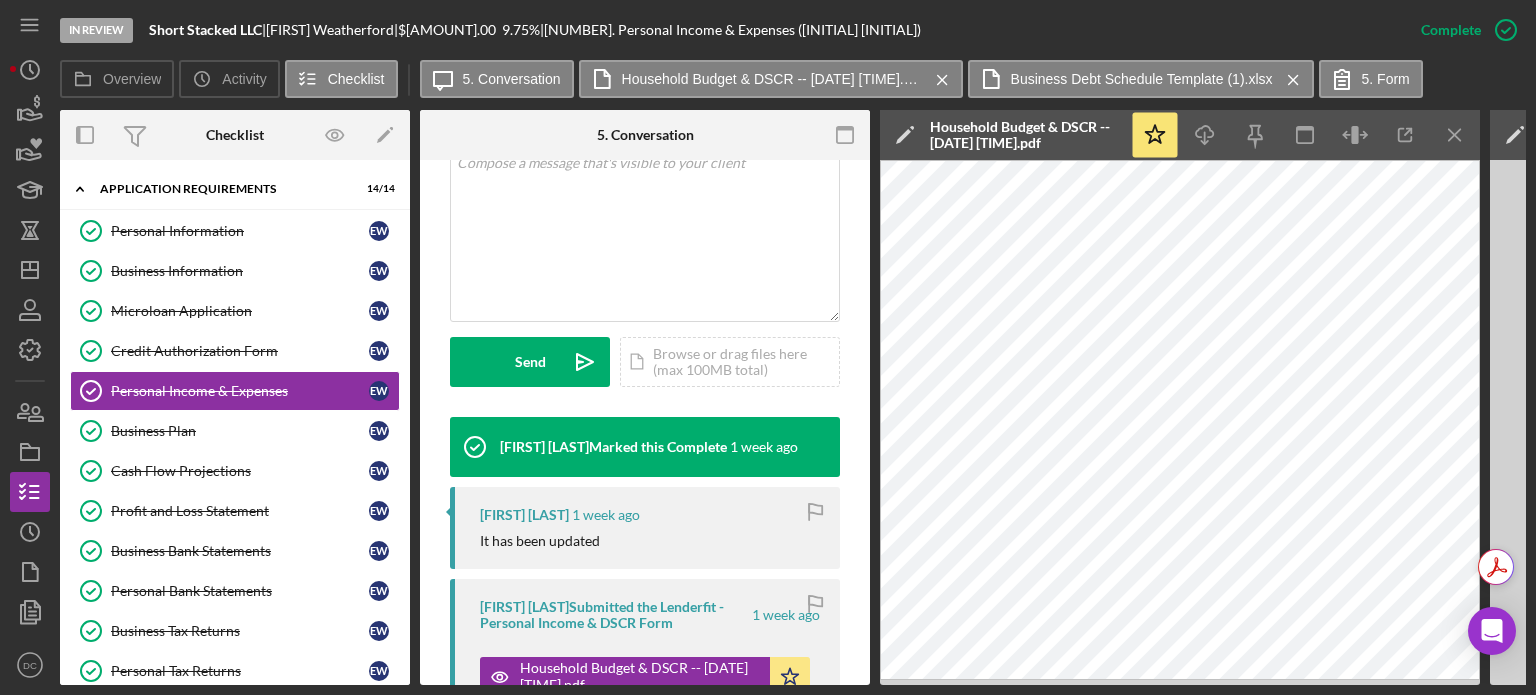 scroll, scrollTop: 0, scrollLeft: 0, axis: both 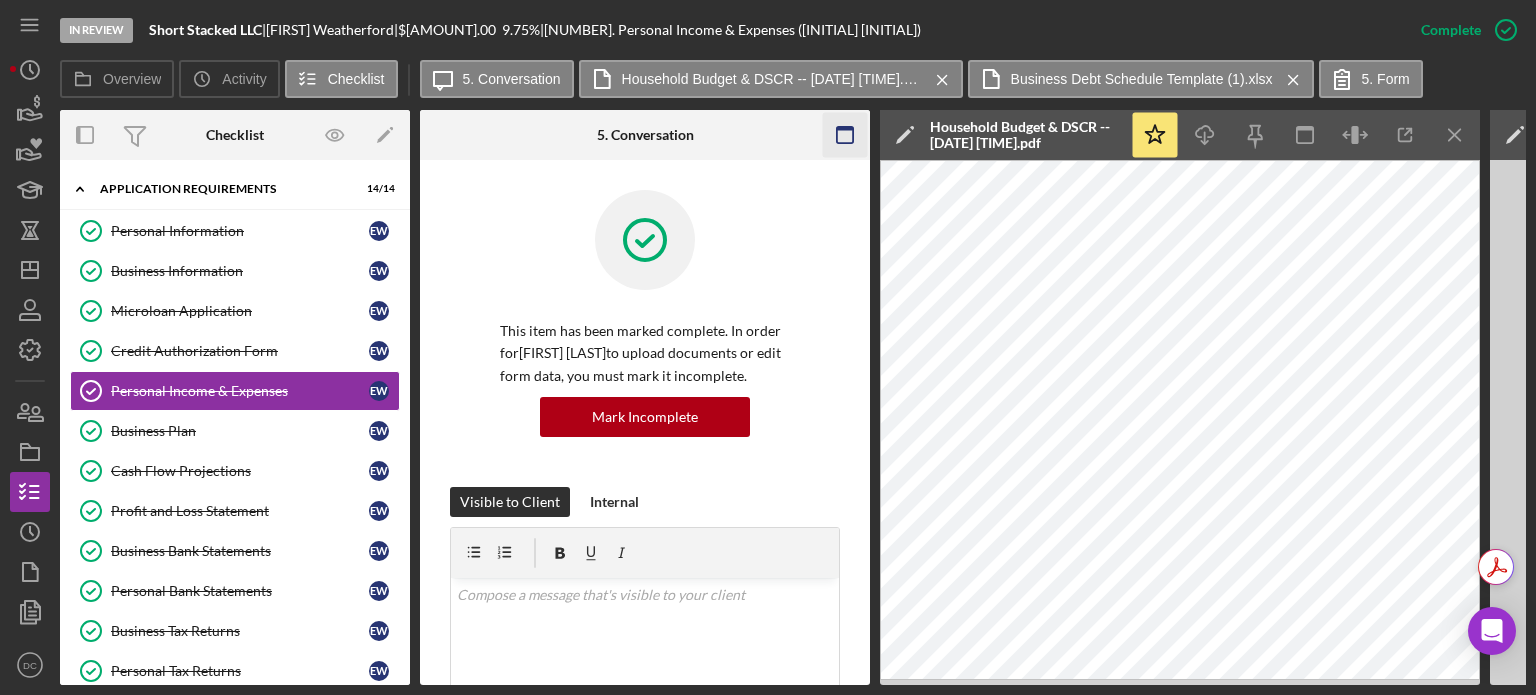 click 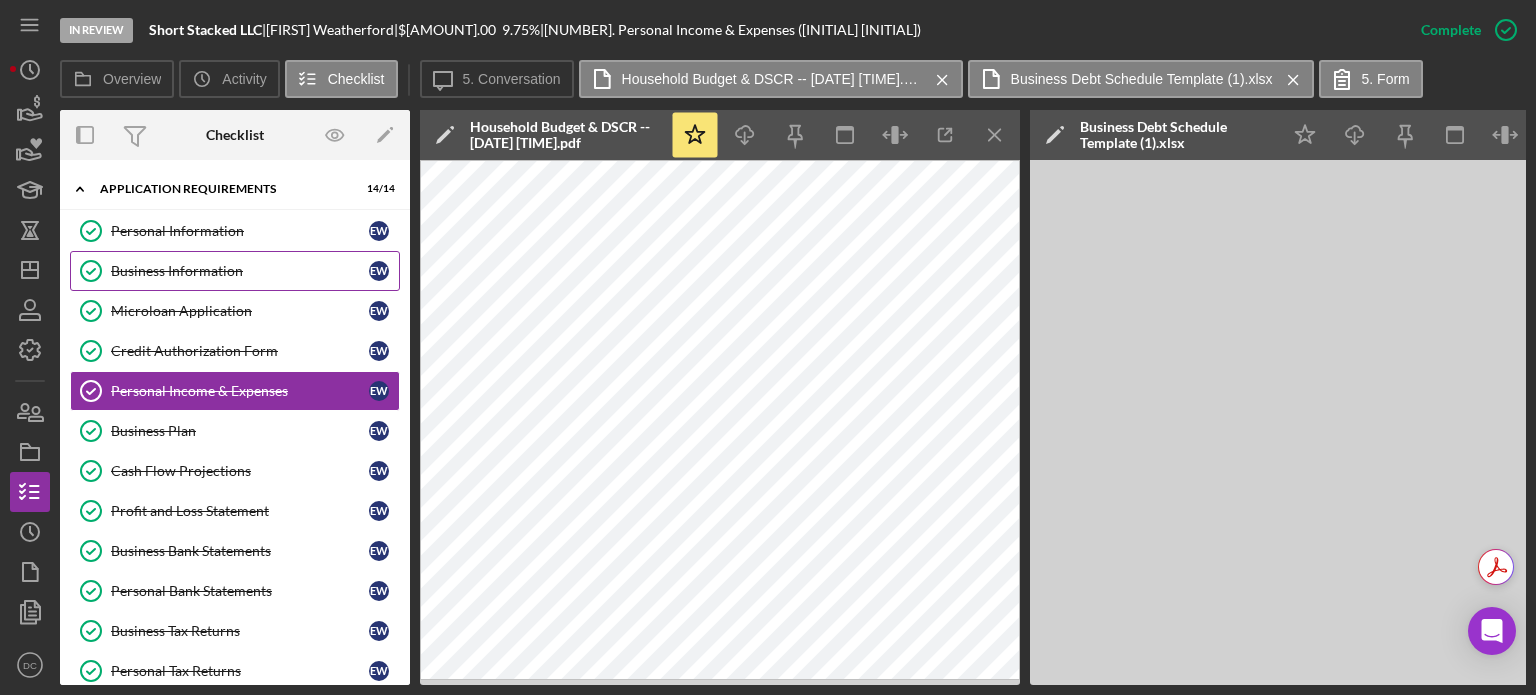 click on "Business Information" at bounding box center (240, 271) 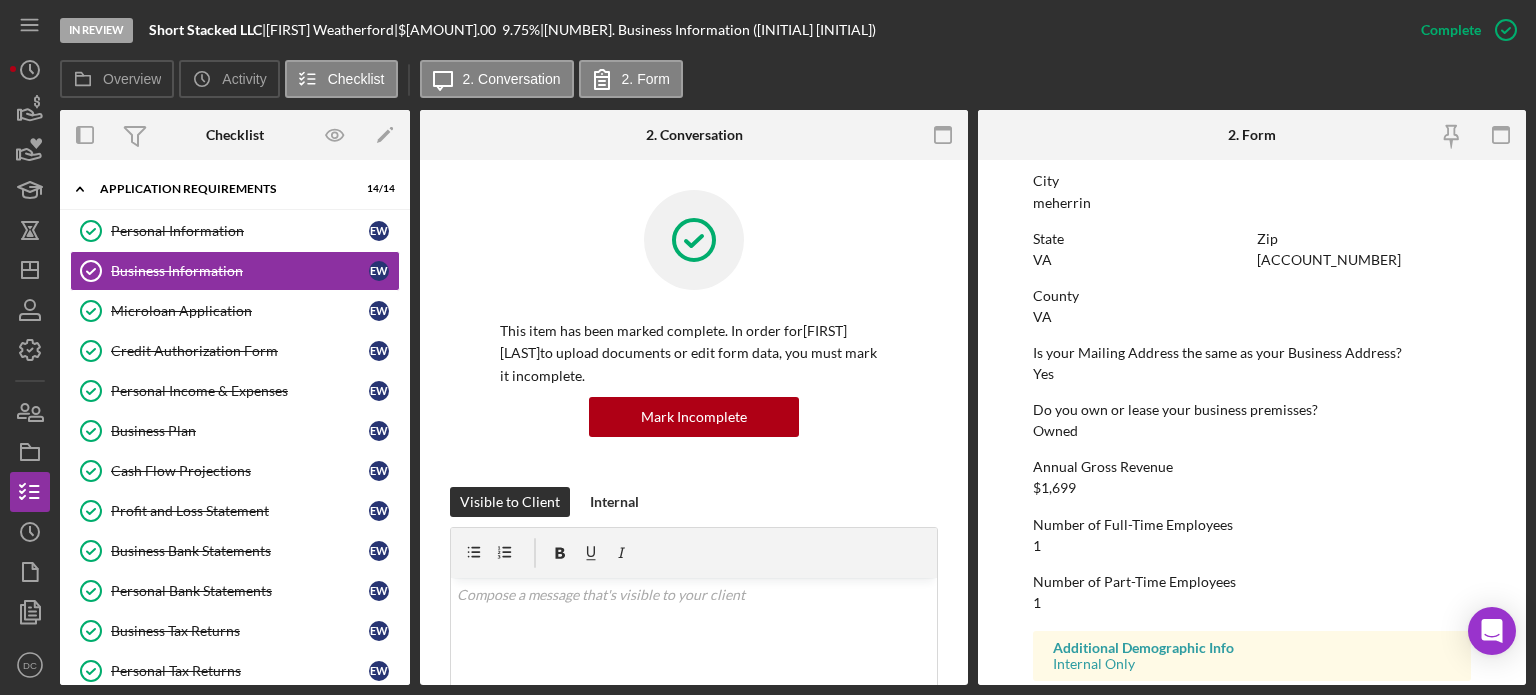 scroll, scrollTop: 983, scrollLeft: 0, axis: vertical 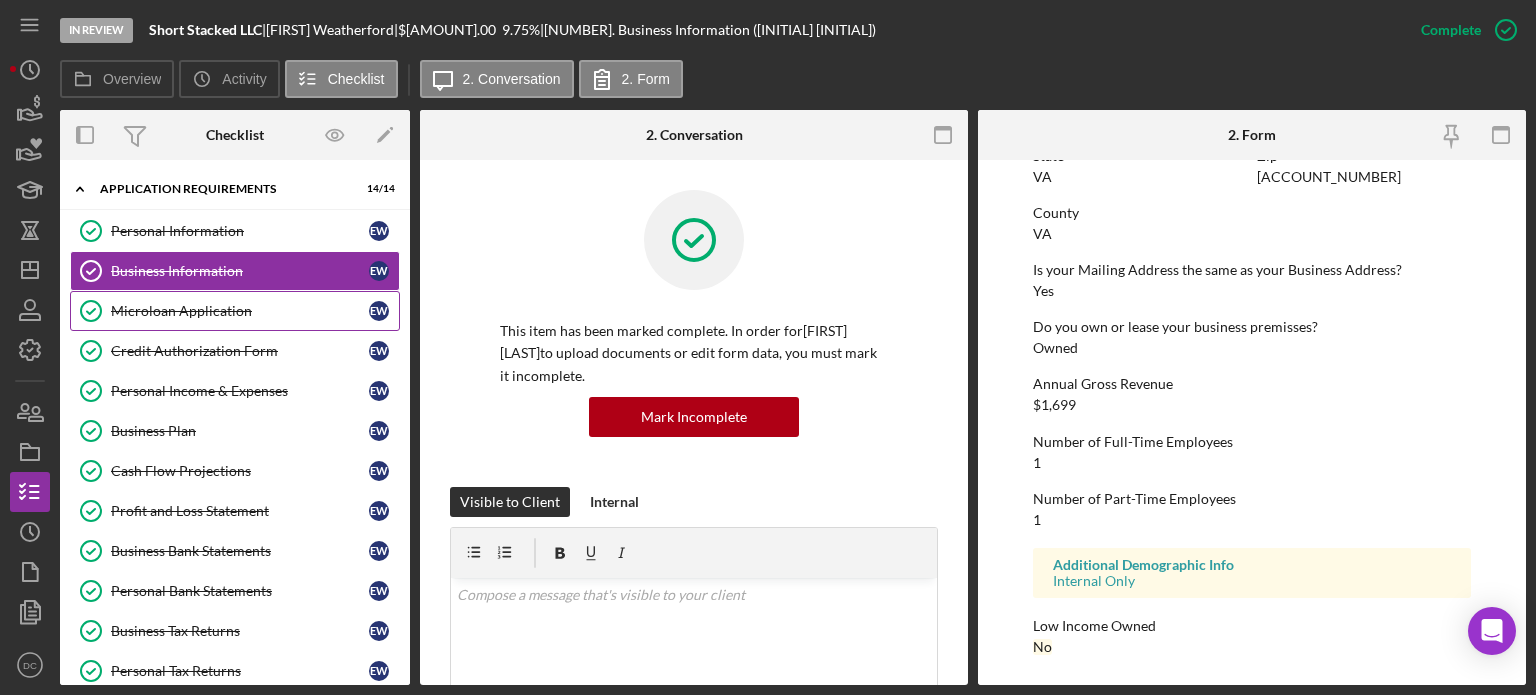 click on "Microloan Application Microloan Application E [LAST]" at bounding box center [235, 311] 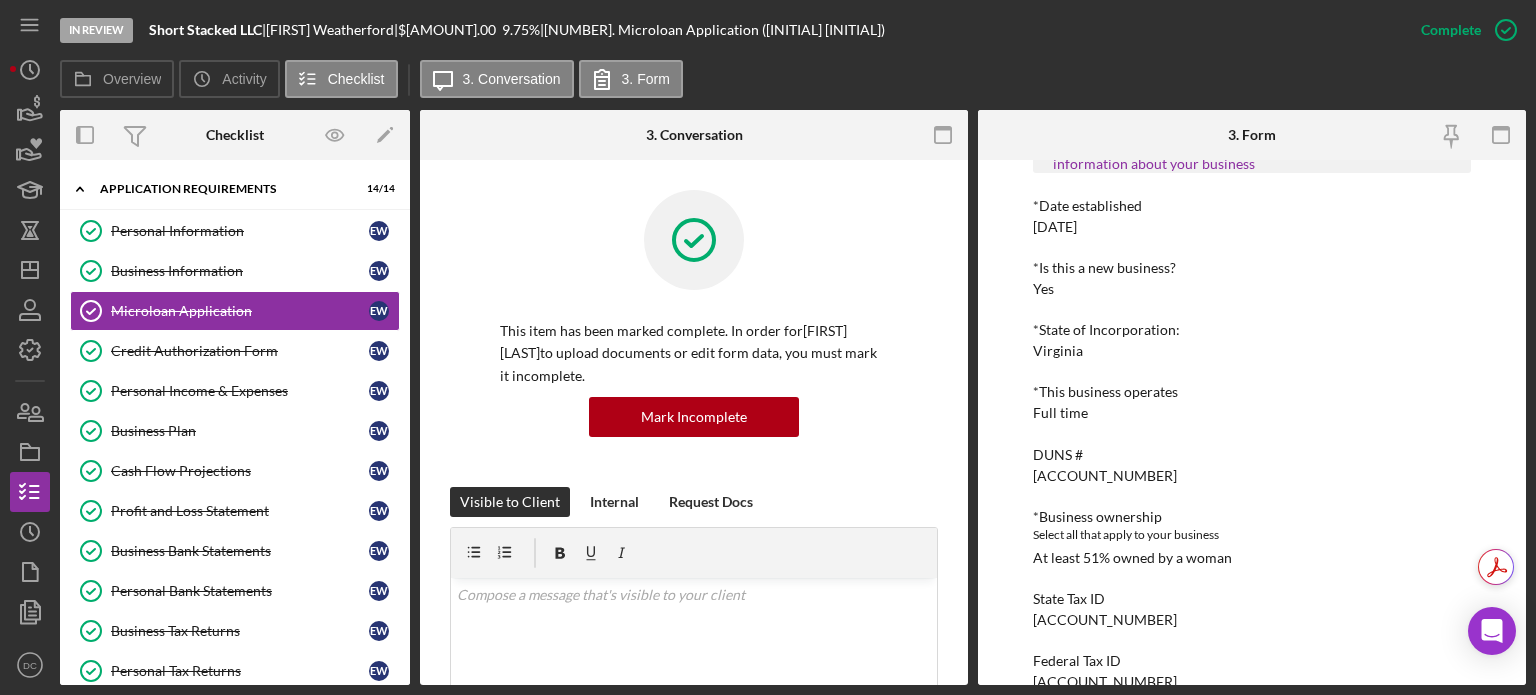 scroll, scrollTop: 0, scrollLeft: 0, axis: both 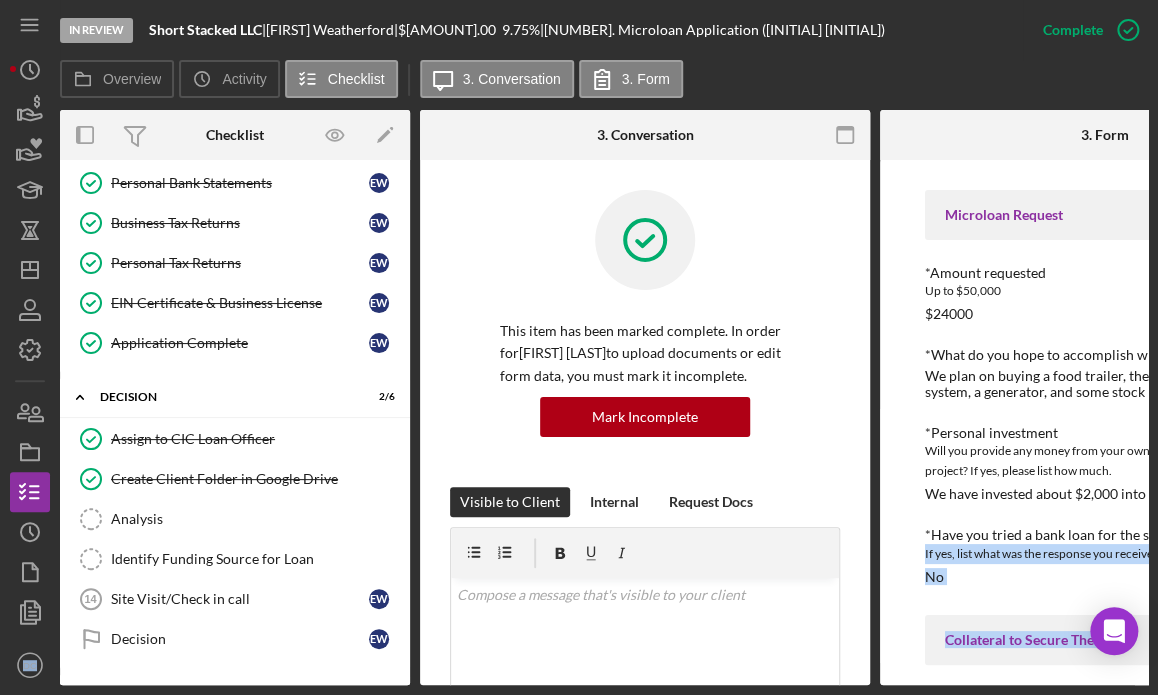 drag, startPoint x: 1524, startPoint y: 555, endPoint x: 1504, endPoint y: 518, distance: 42.059483 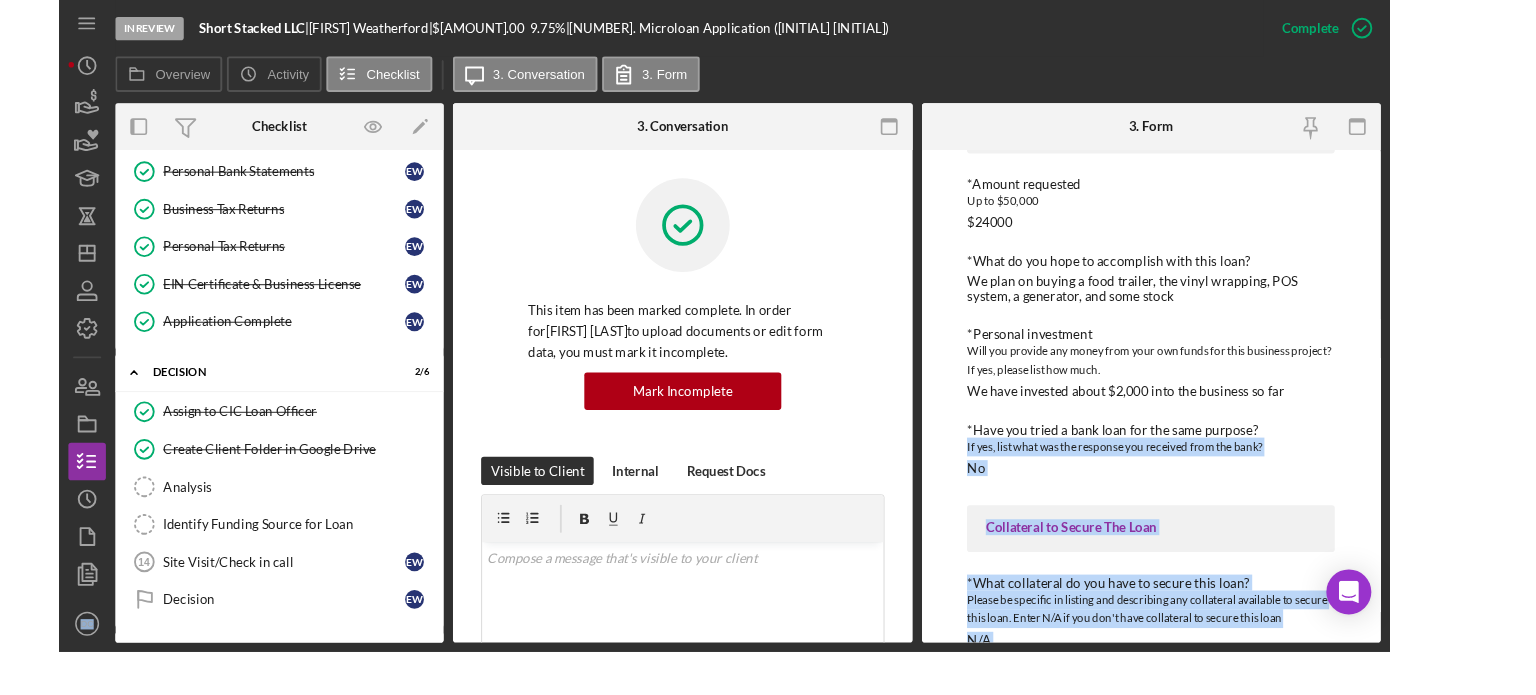 scroll, scrollTop: 2674, scrollLeft: 0, axis: vertical 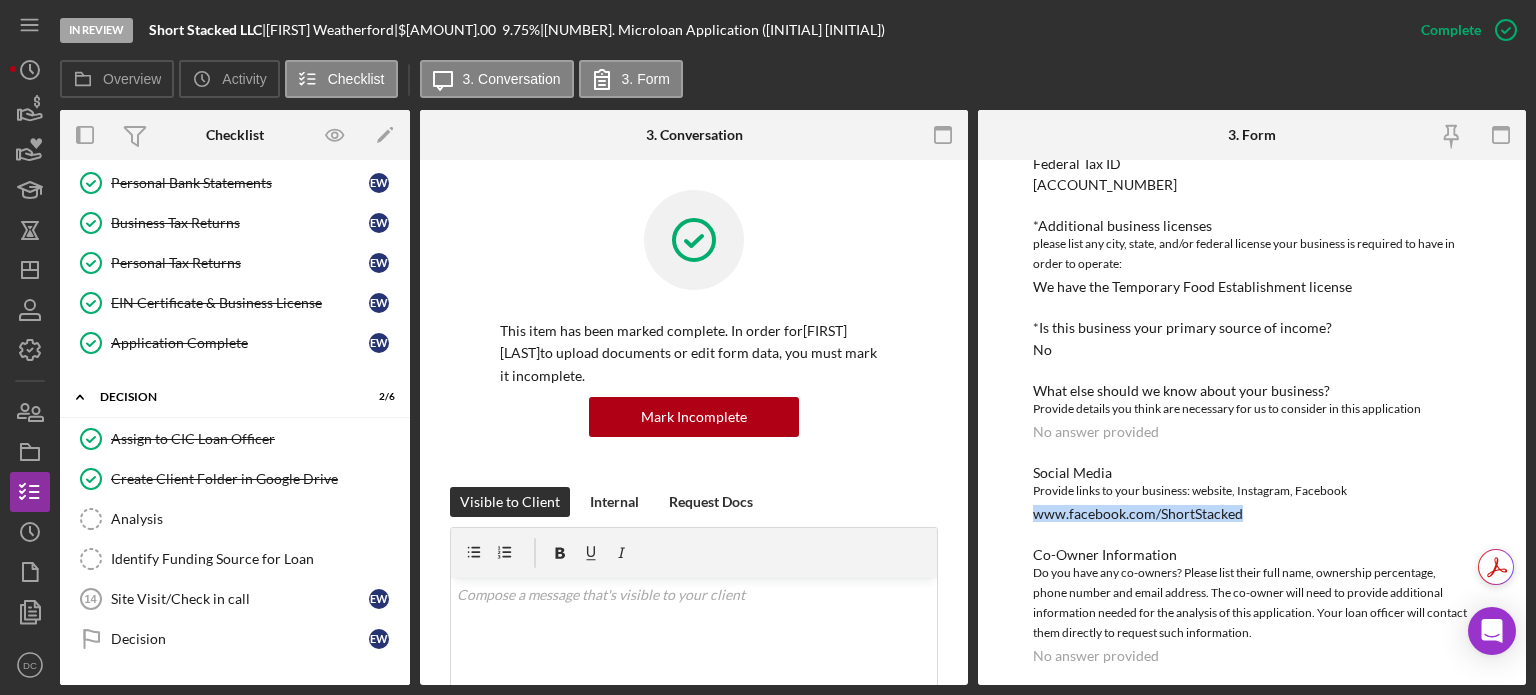 drag, startPoint x: 1257, startPoint y: 514, endPoint x: 1031, endPoint y: 519, distance: 226.0553 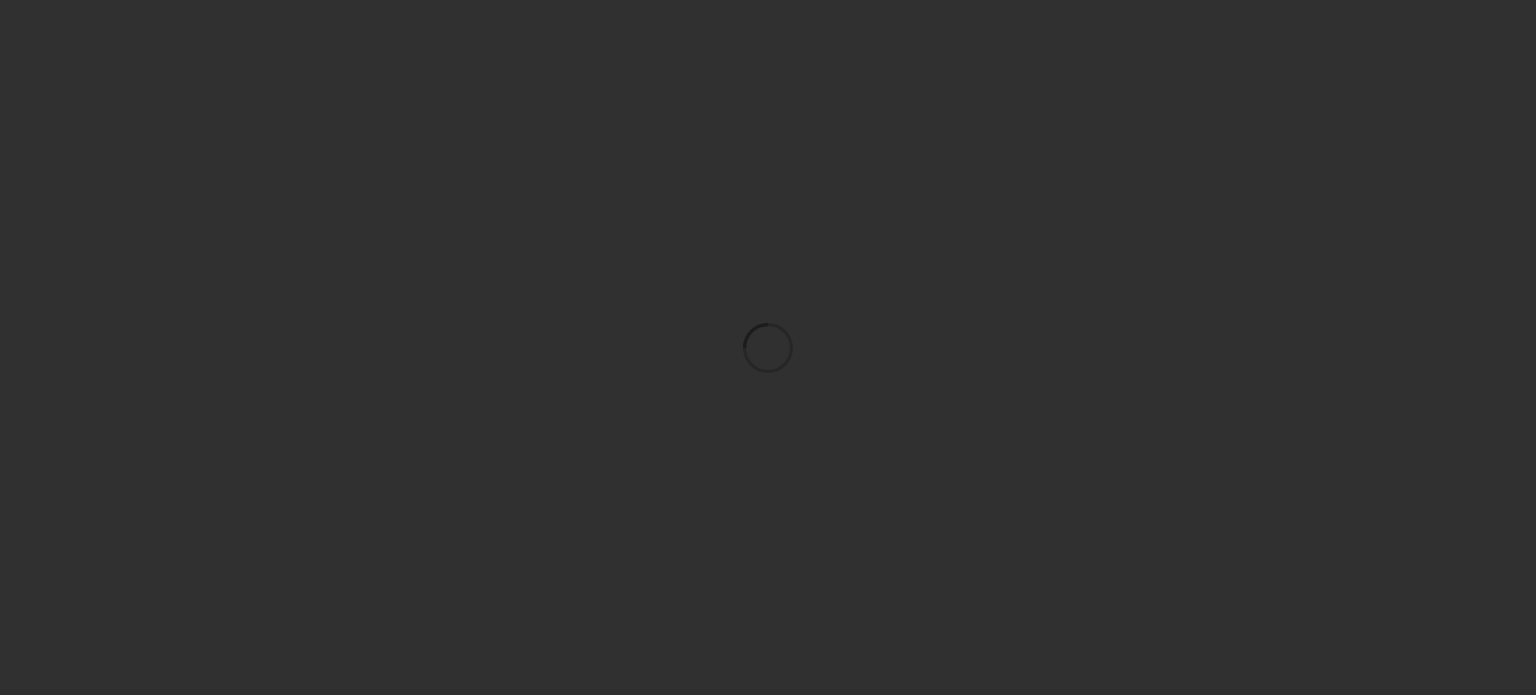 scroll, scrollTop: 0, scrollLeft: 0, axis: both 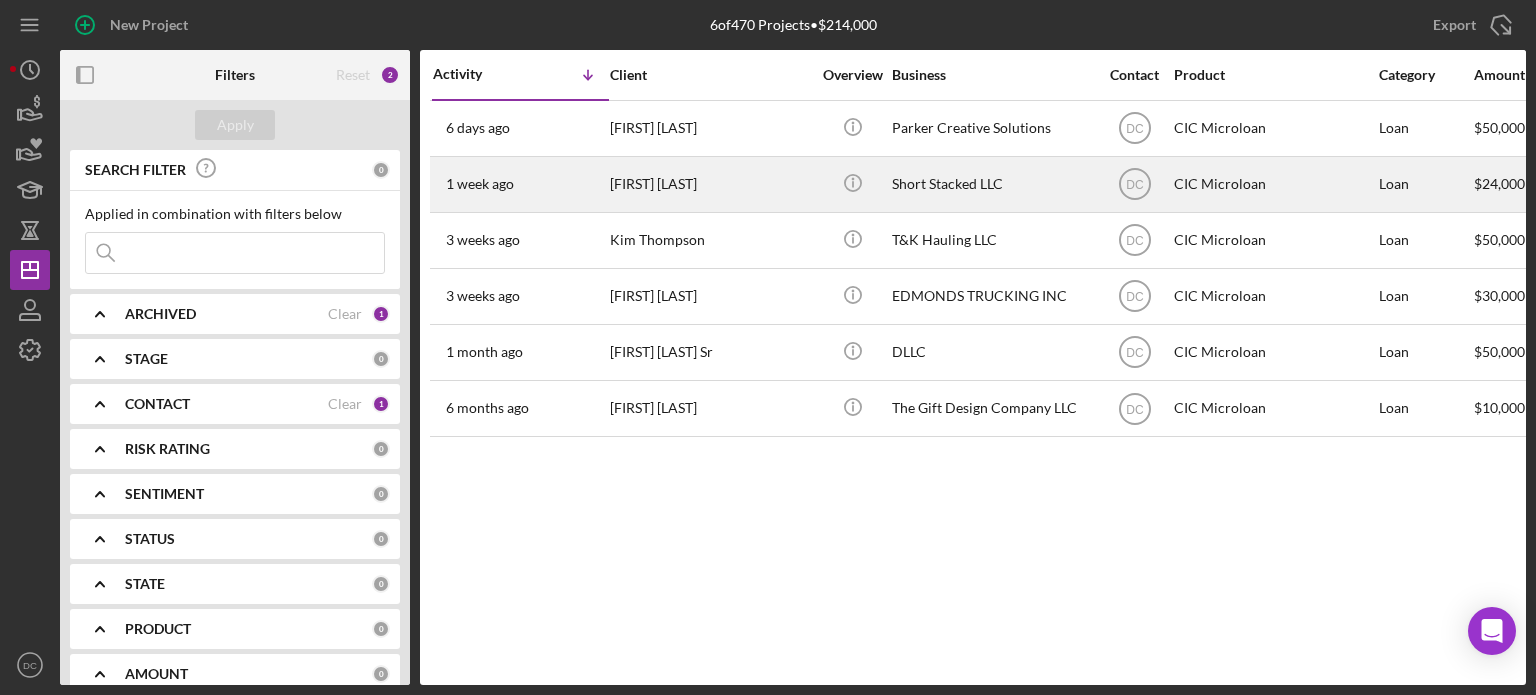 click on "[FIRST] [LAST]" at bounding box center (710, 184) 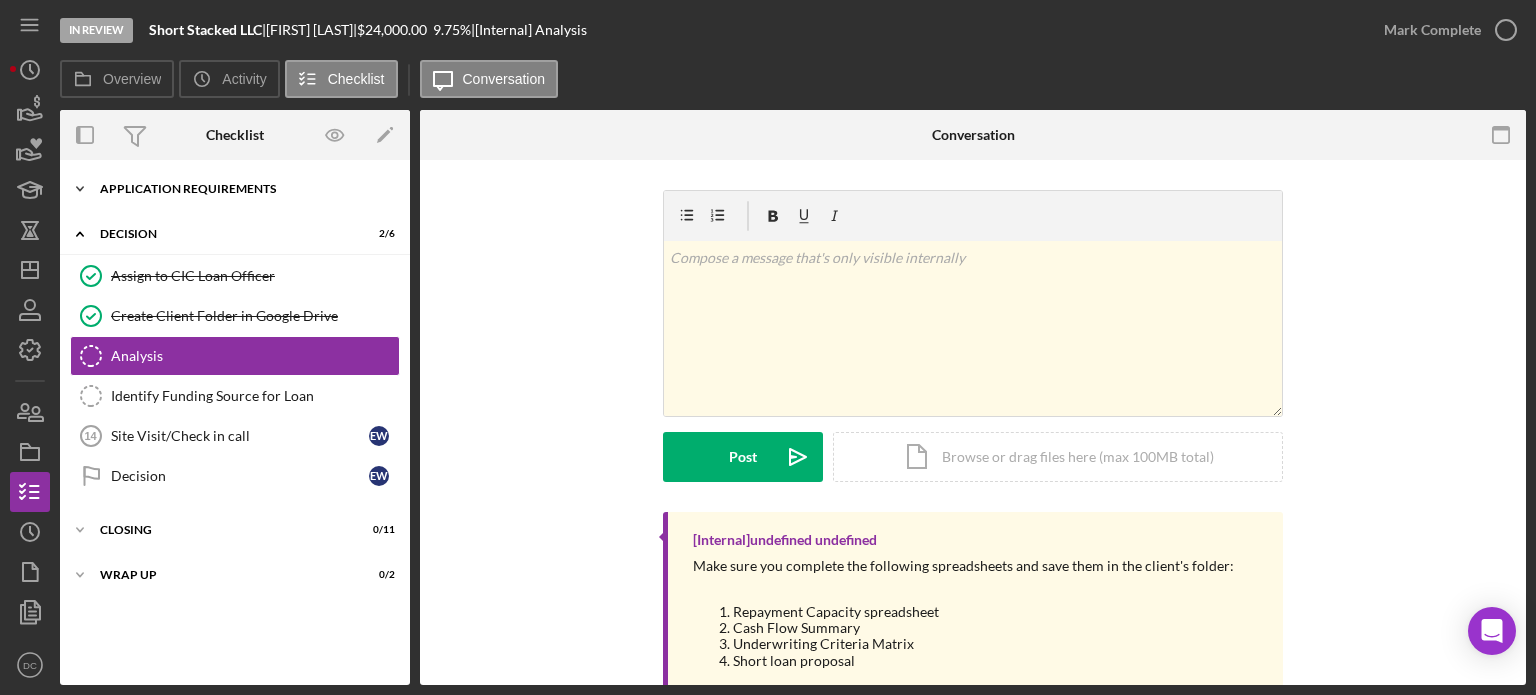 click on "Icon/Expander APPLICATION REQUIREMENTS 14 / 14" at bounding box center [235, 189] 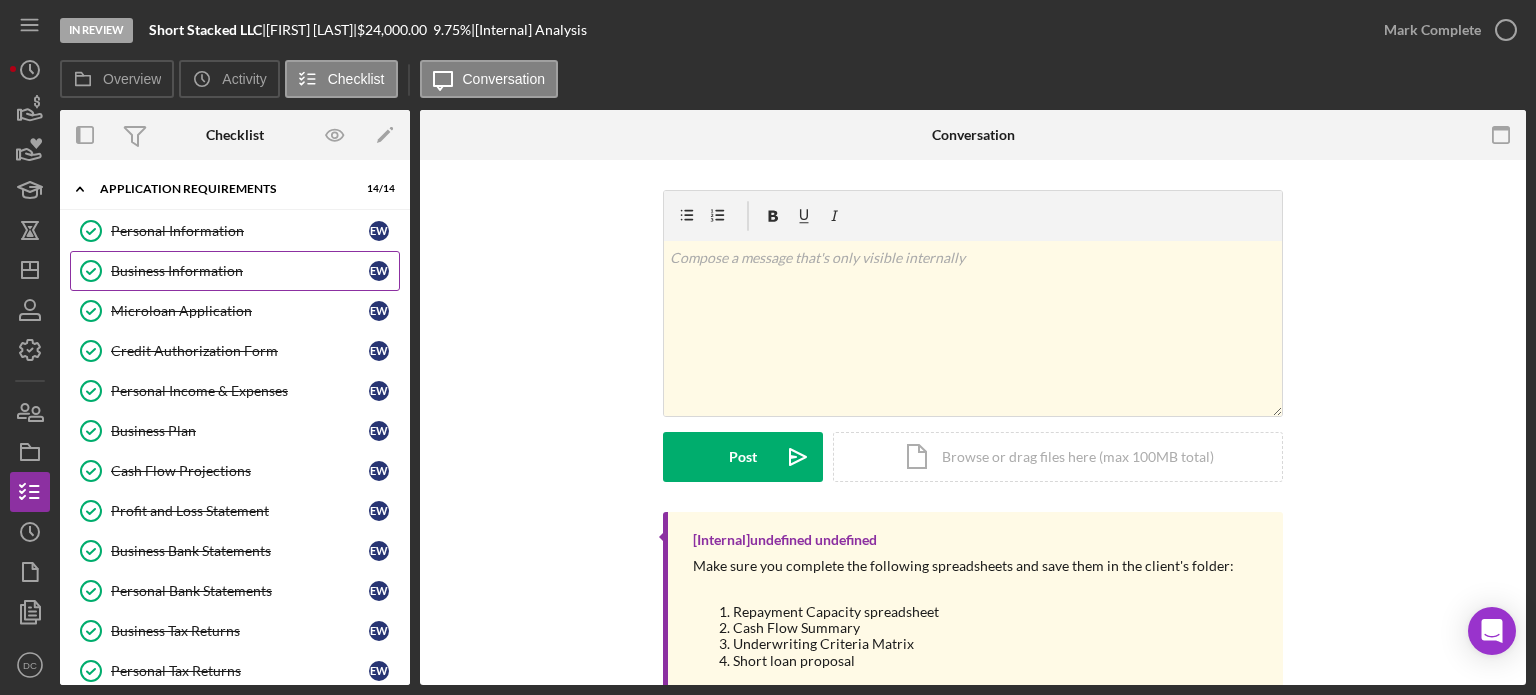 click on "Business Information Business Information E [LAST]" at bounding box center (235, 271) 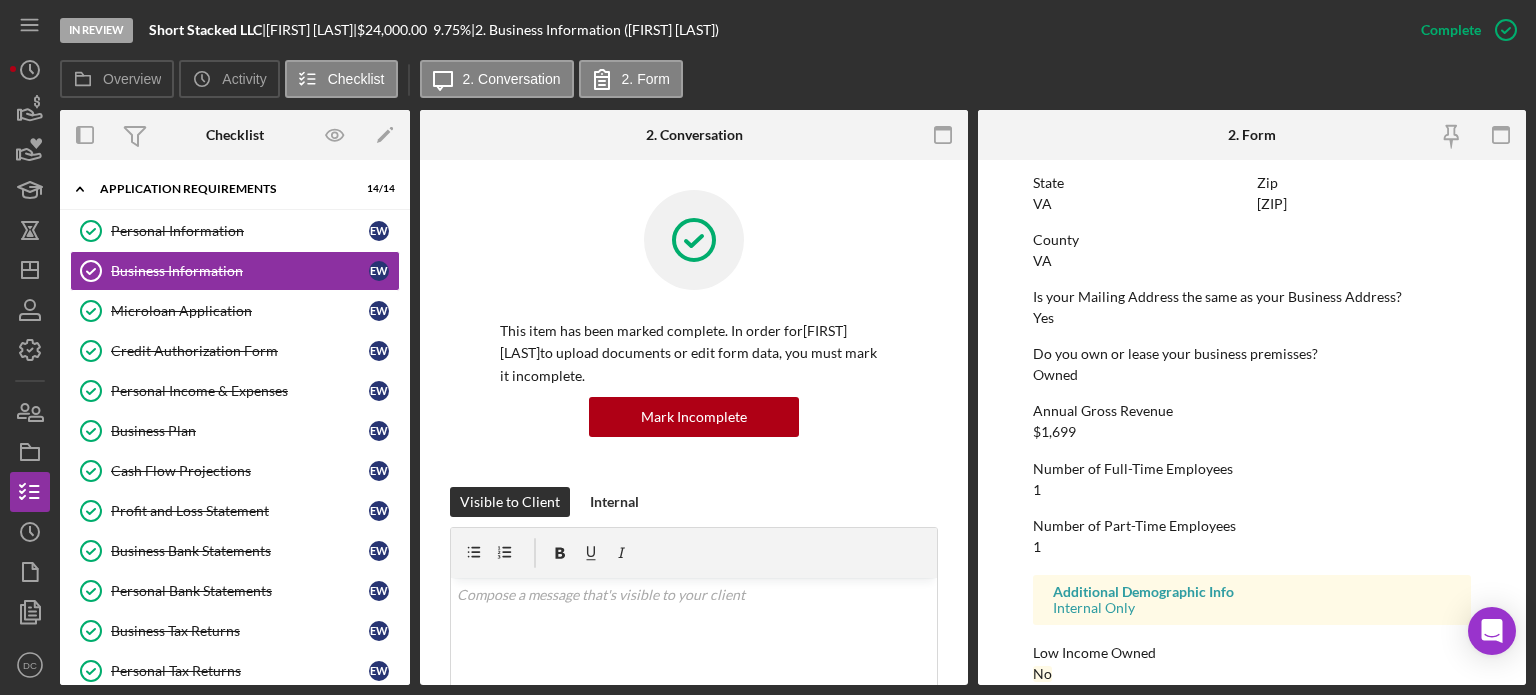 scroll, scrollTop: 983, scrollLeft: 0, axis: vertical 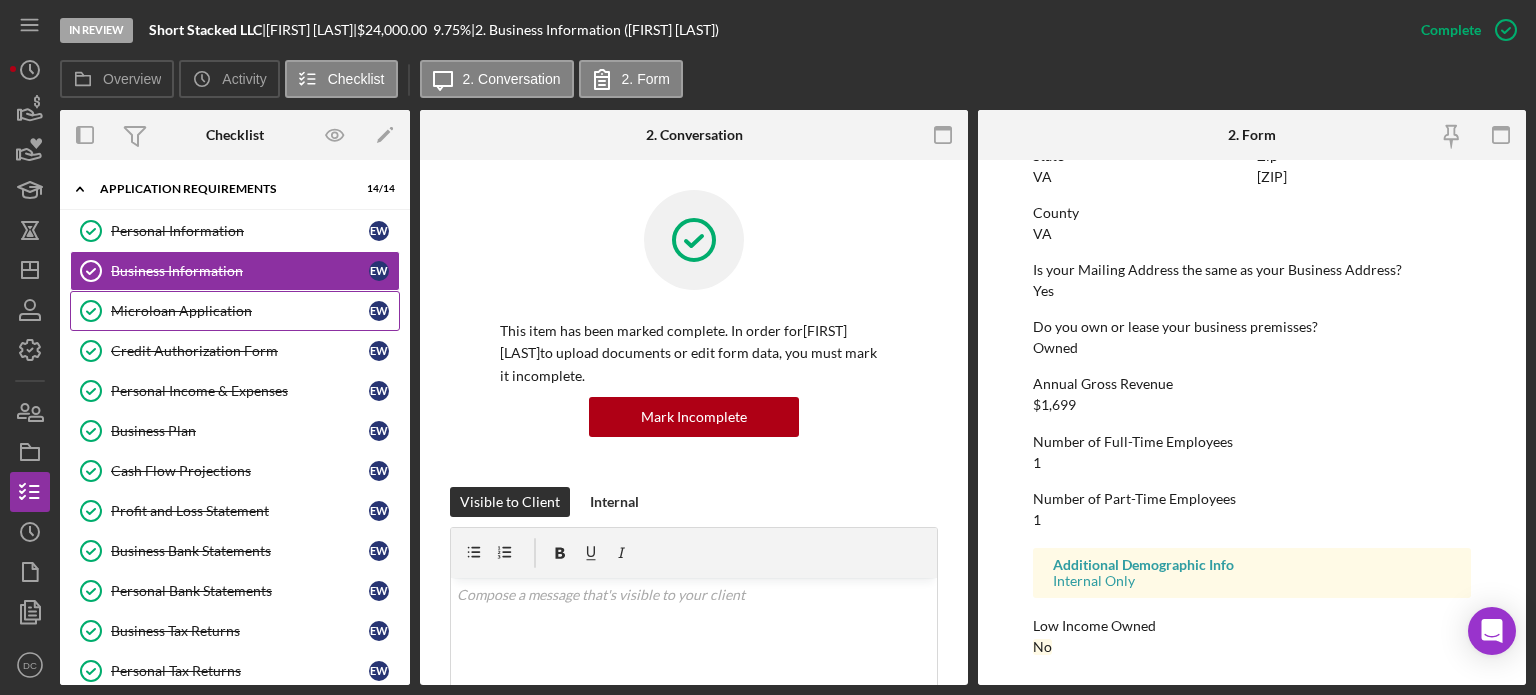 click on "Microloan Application" at bounding box center [240, 311] 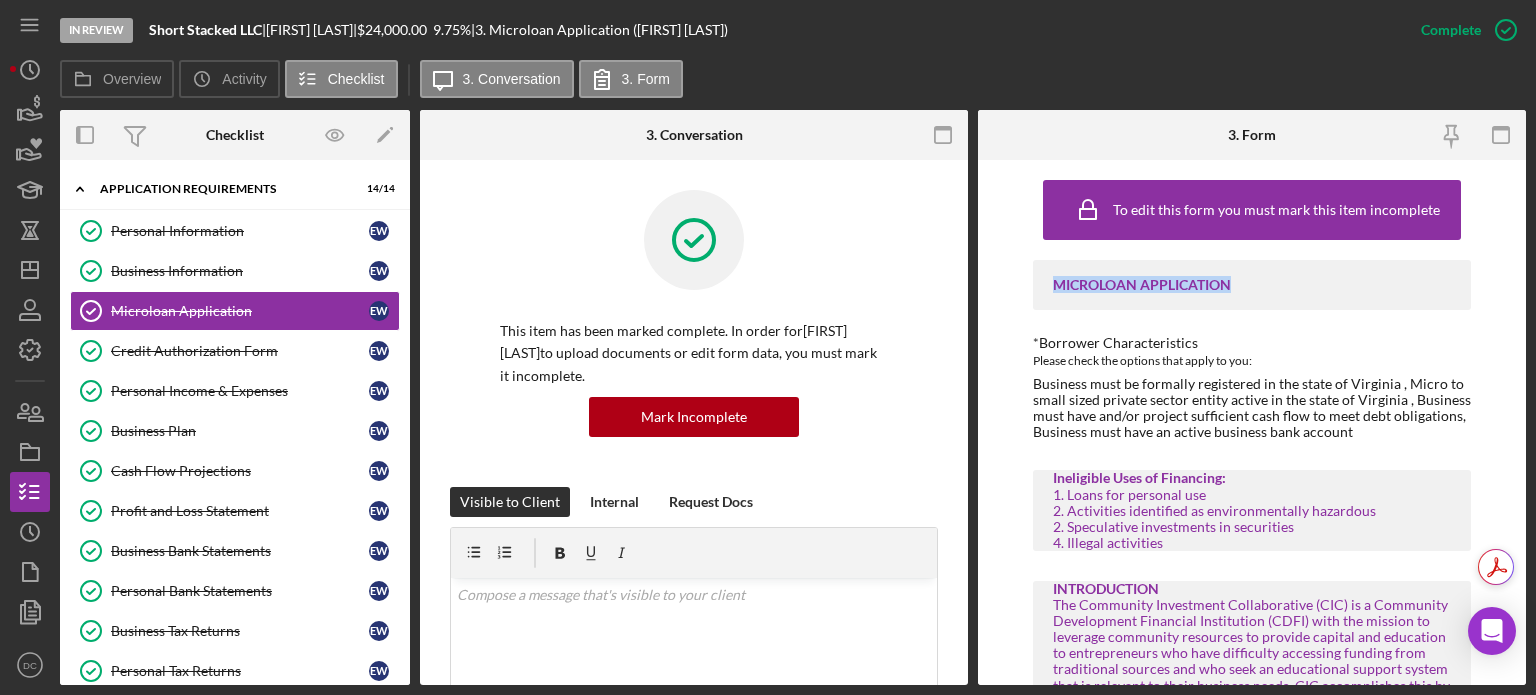 drag, startPoint x: 1525, startPoint y: 207, endPoint x: 1533, endPoint y: 247, distance: 40.792156 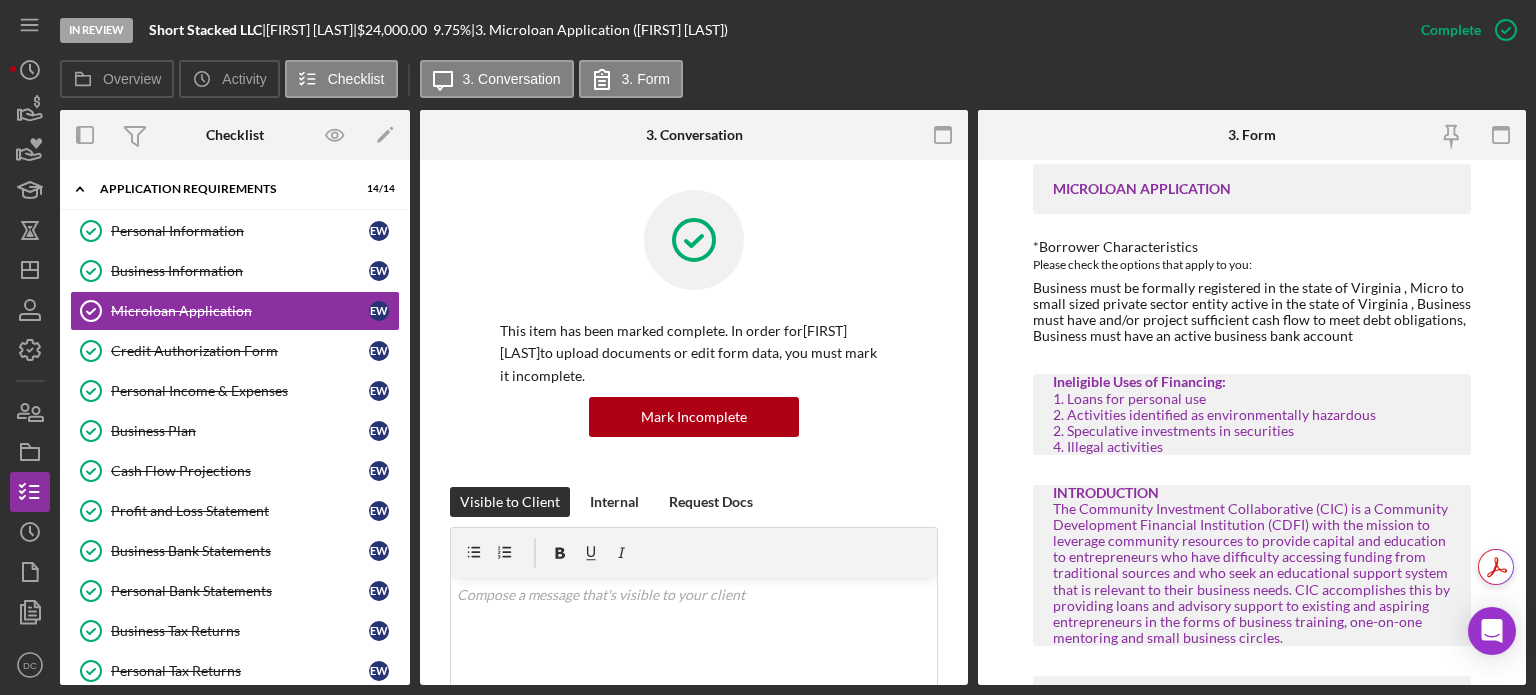 scroll, scrollTop: 0, scrollLeft: 0, axis: both 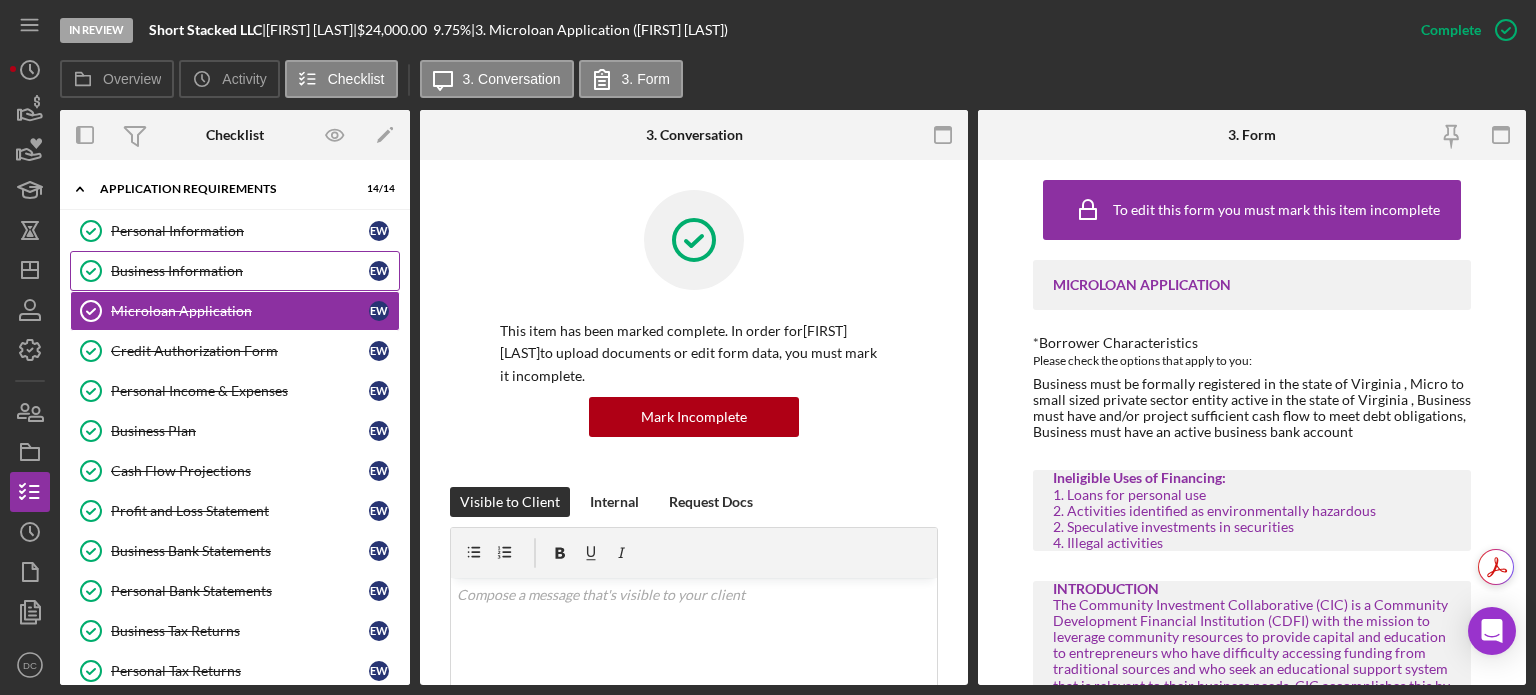 click on "Business Information" at bounding box center (240, 271) 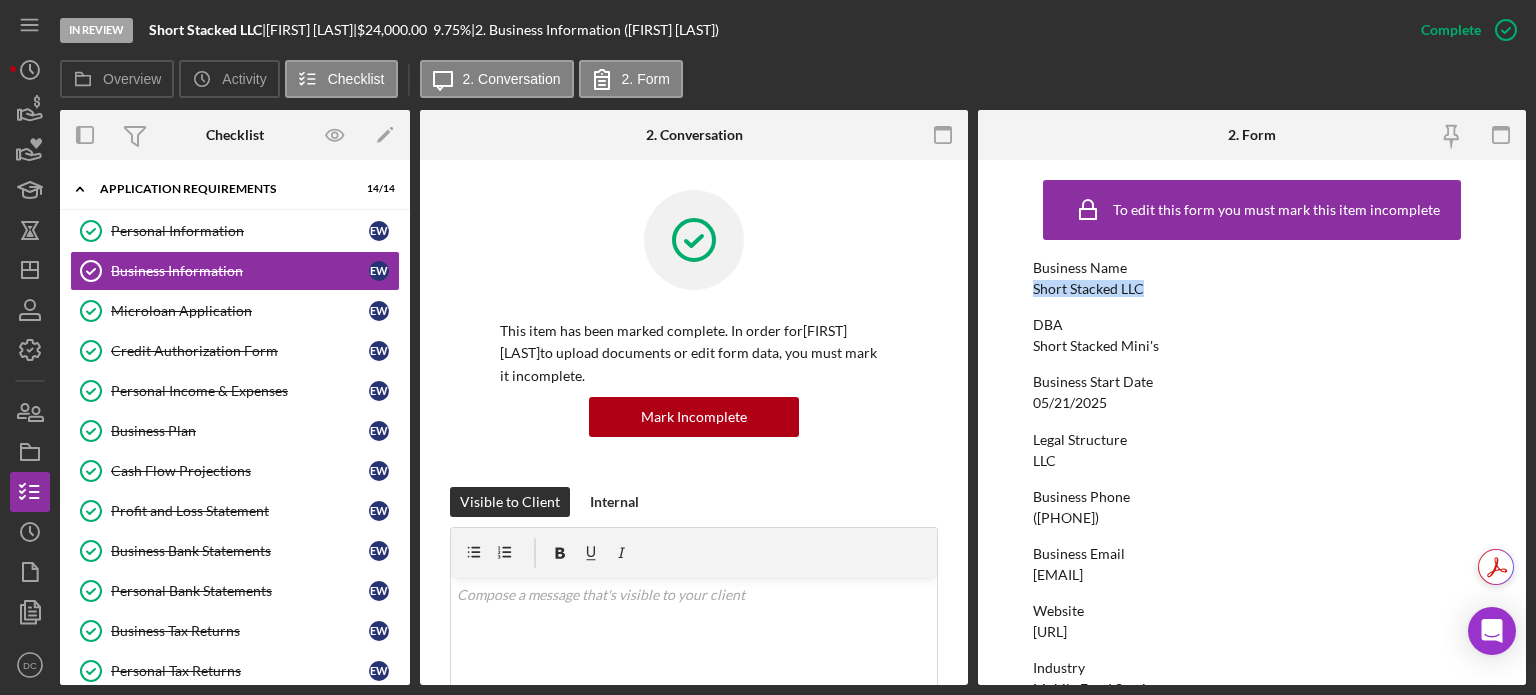 drag, startPoint x: 1529, startPoint y: 259, endPoint x: 1532, endPoint y: 293, distance: 34.132095 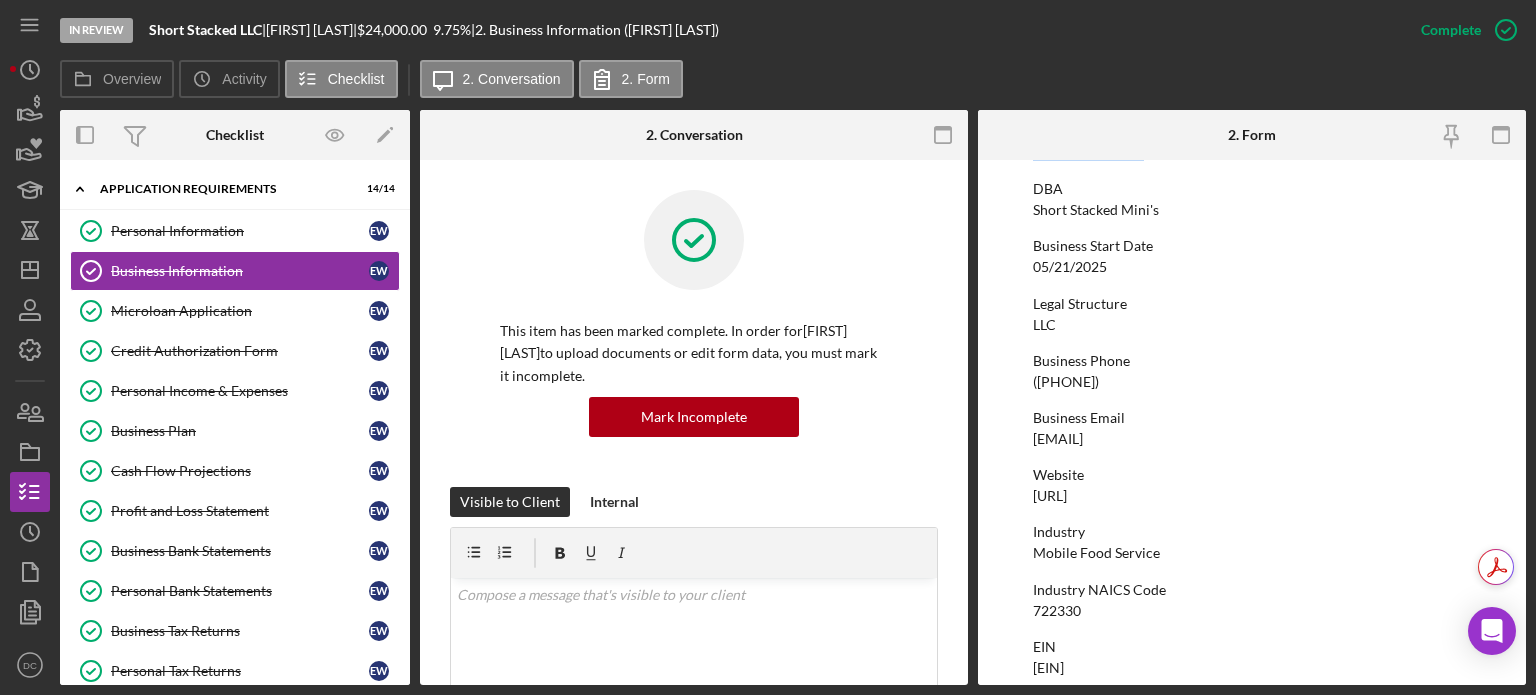 scroll, scrollTop: 179, scrollLeft: 0, axis: vertical 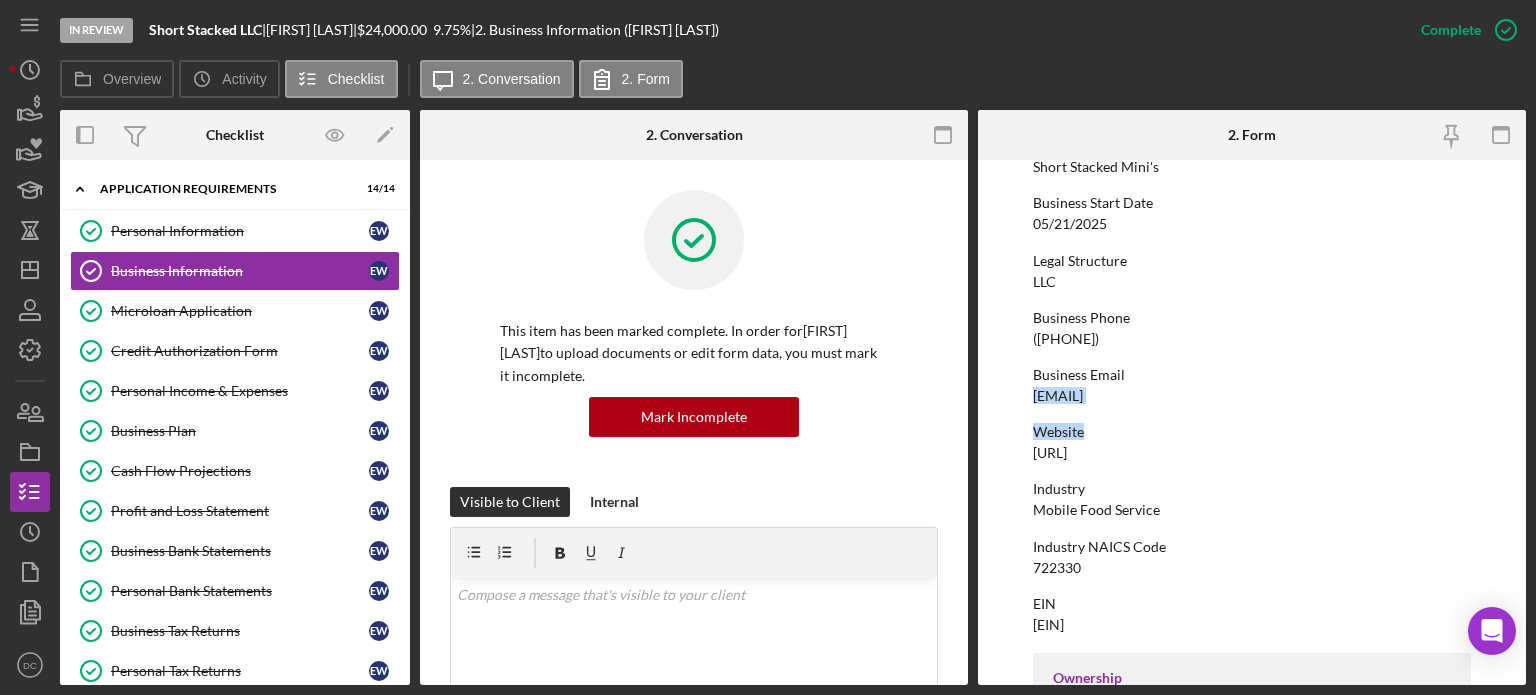 drag, startPoint x: 1507, startPoint y: 356, endPoint x: 1505, endPoint y: 437, distance: 81.02469 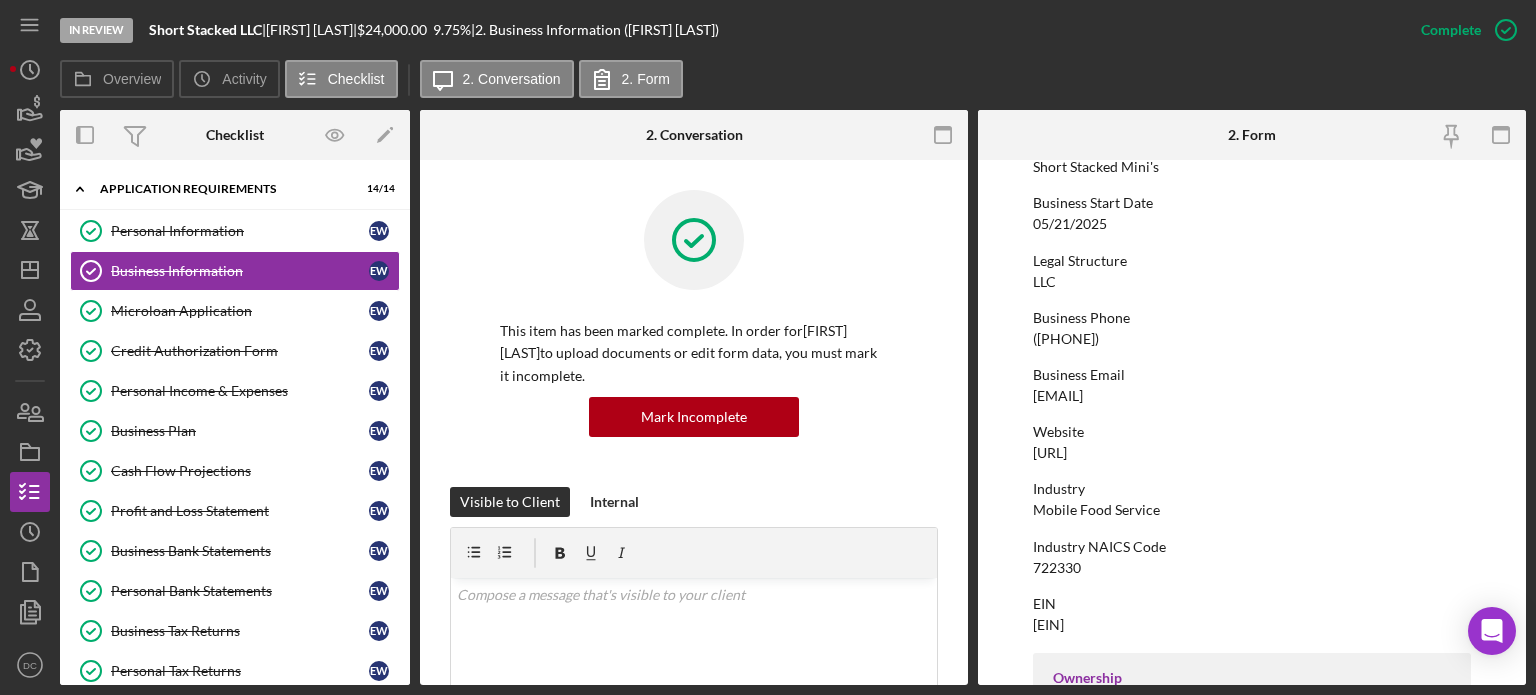 click on "To edit this form you must mark this item incomplete Business Name Short Stacked LLC DBA Short Stacked Mini's Business Start Date 05/21/2025 Legal Structure LLC Business Phone ([PHONE]) Business Email [EMAIL] Website [URL] Industry Mobile Food Service Industry NAICS Code 722330 EIN [EIN] Ownership Business Ownership Type Woman-Owned Do you own 100% of the business? Yes Business Street Address [NUMBER] [STREET] City [CITY] State VA Zip [ZIP] County VA Is your Mailing Address the same as your Business Address? Yes Do you own or lease your business premisses? Owned Annual Gross Revenue $1,699 Number of Full-Time Employees 1 Number of Part-Time Employees 1 Additional Demographic Info Internal Only Low Income Owned No" at bounding box center (1252, 422) 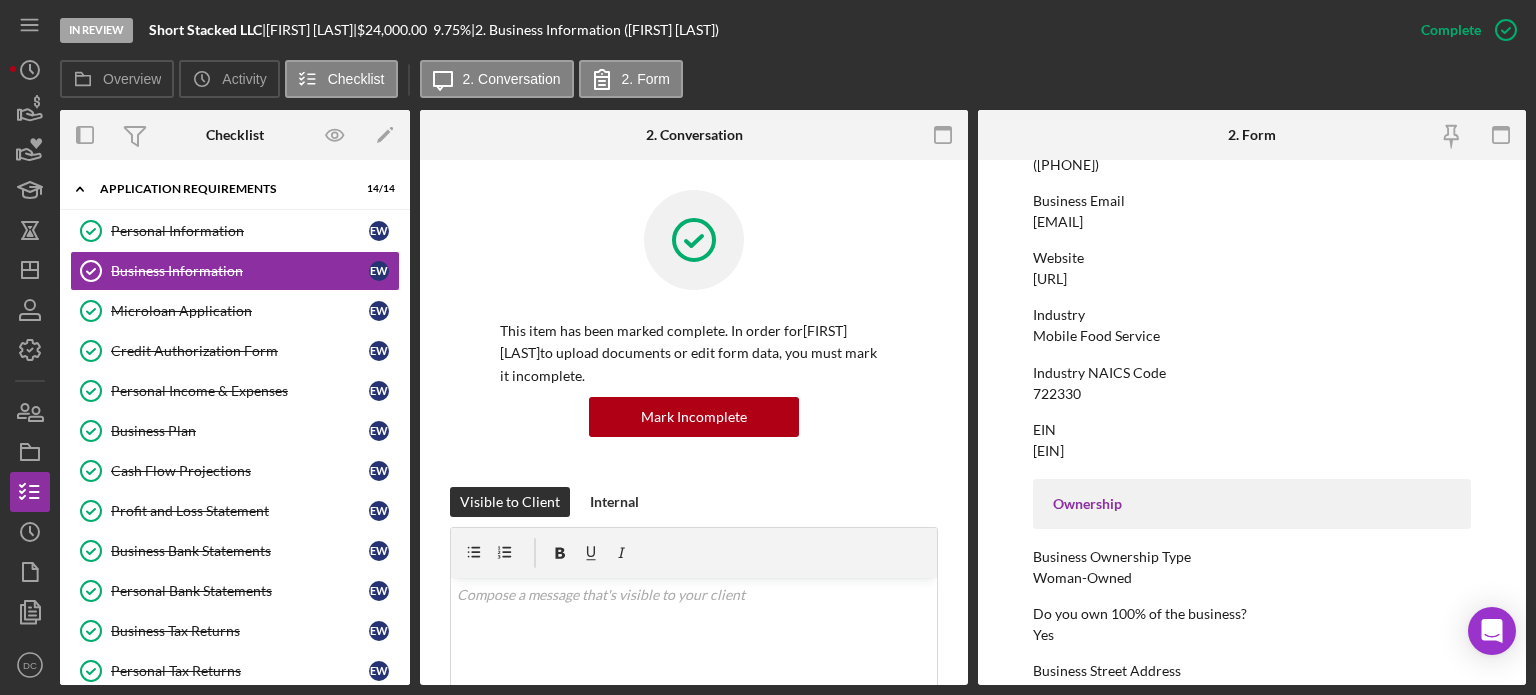 scroll, scrollTop: 390, scrollLeft: 0, axis: vertical 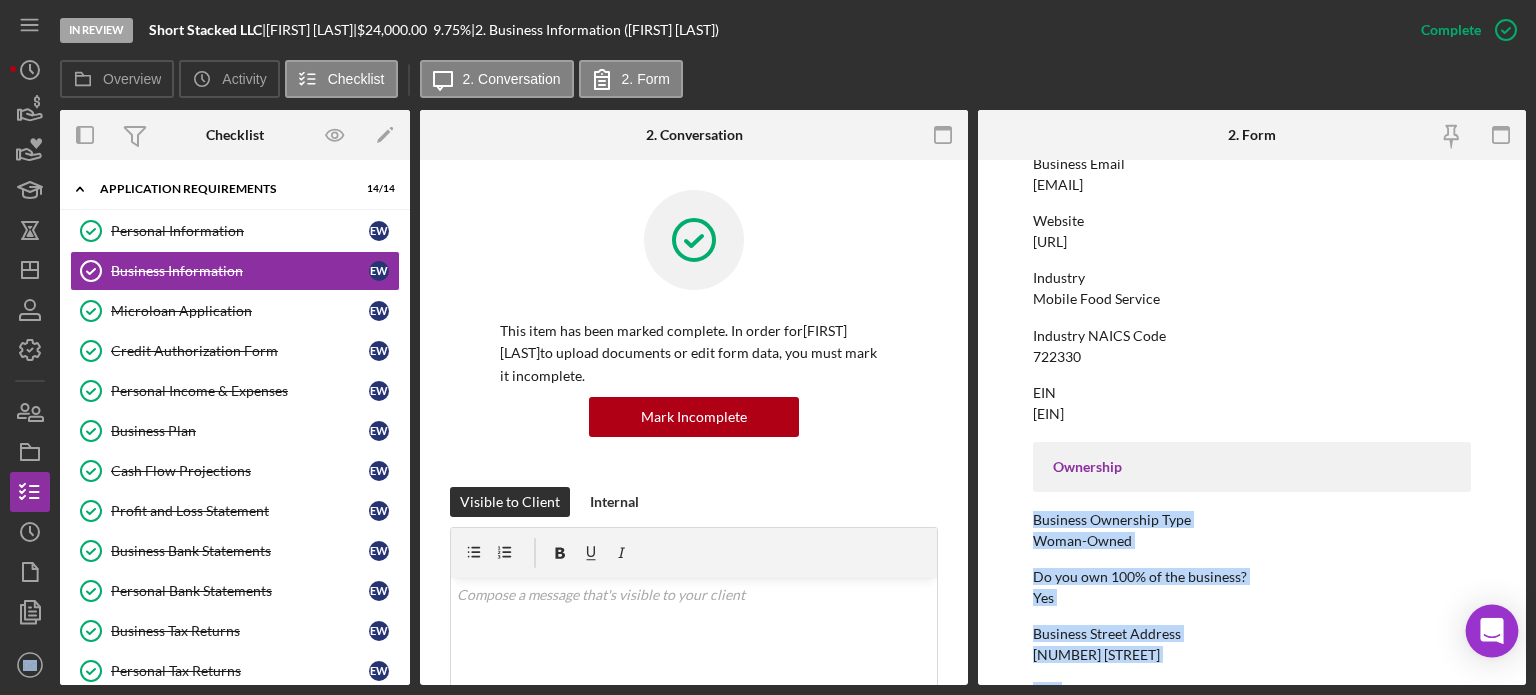 drag, startPoint x: 1514, startPoint y: 452, endPoint x: 1487, endPoint y: 609, distance: 159.30473 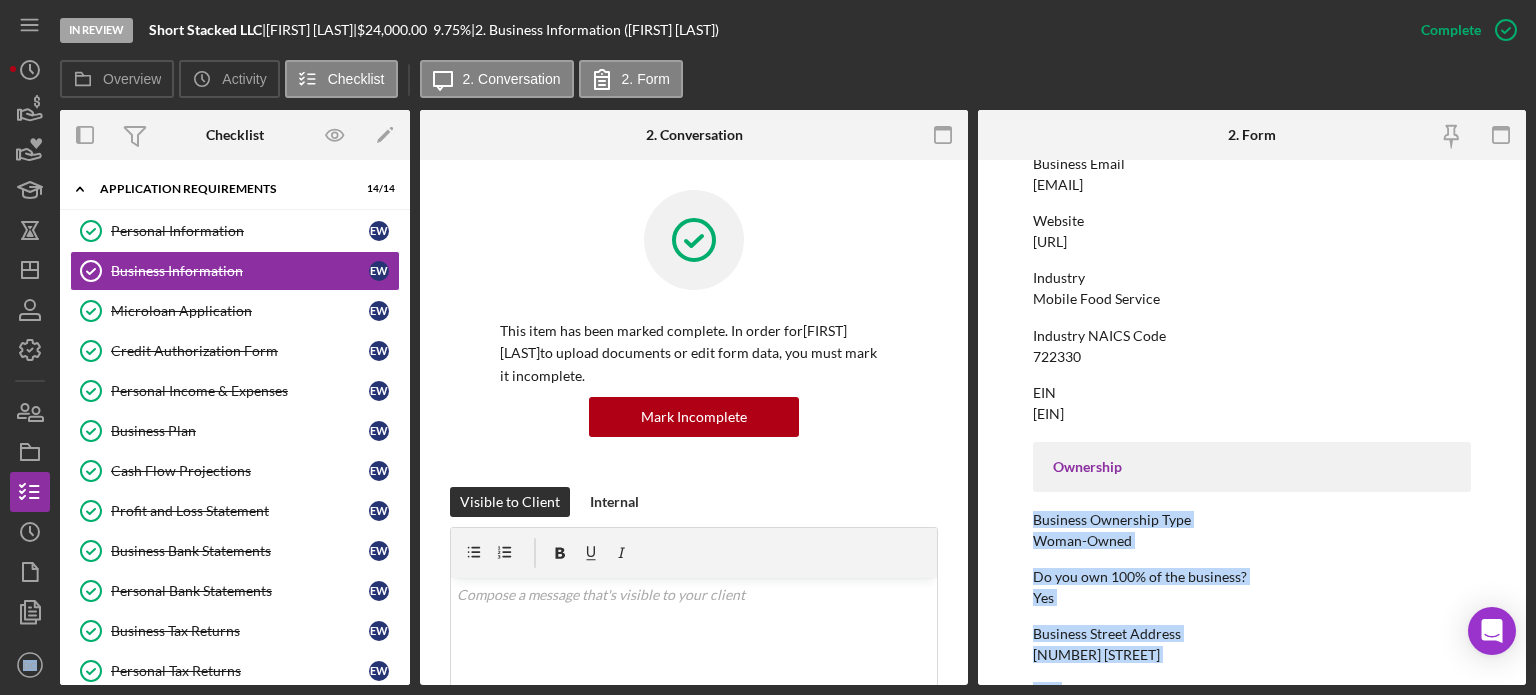 click on "Business Ownership Type Woman-Owned" at bounding box center (1252, 530) 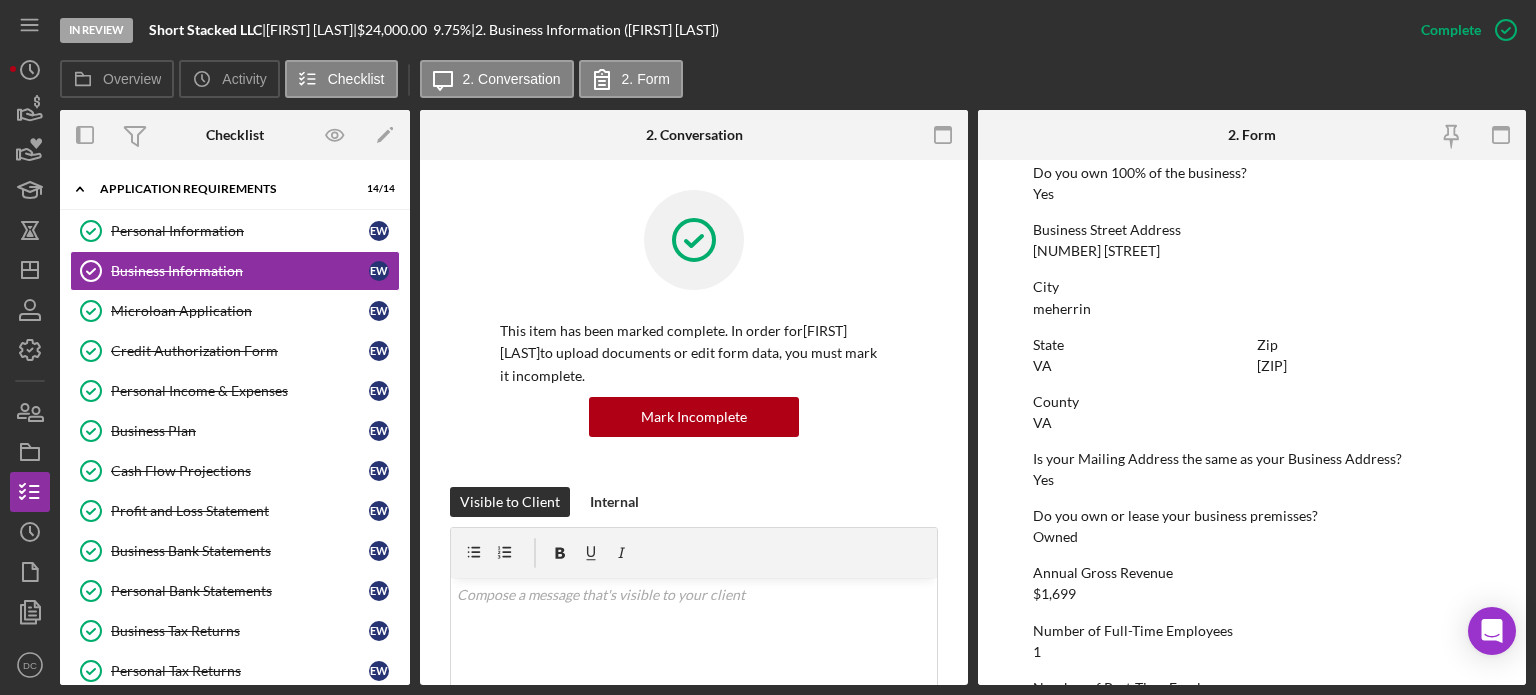 scroll, scrollTop: 732, scrollLeft: 0, axis: vertical 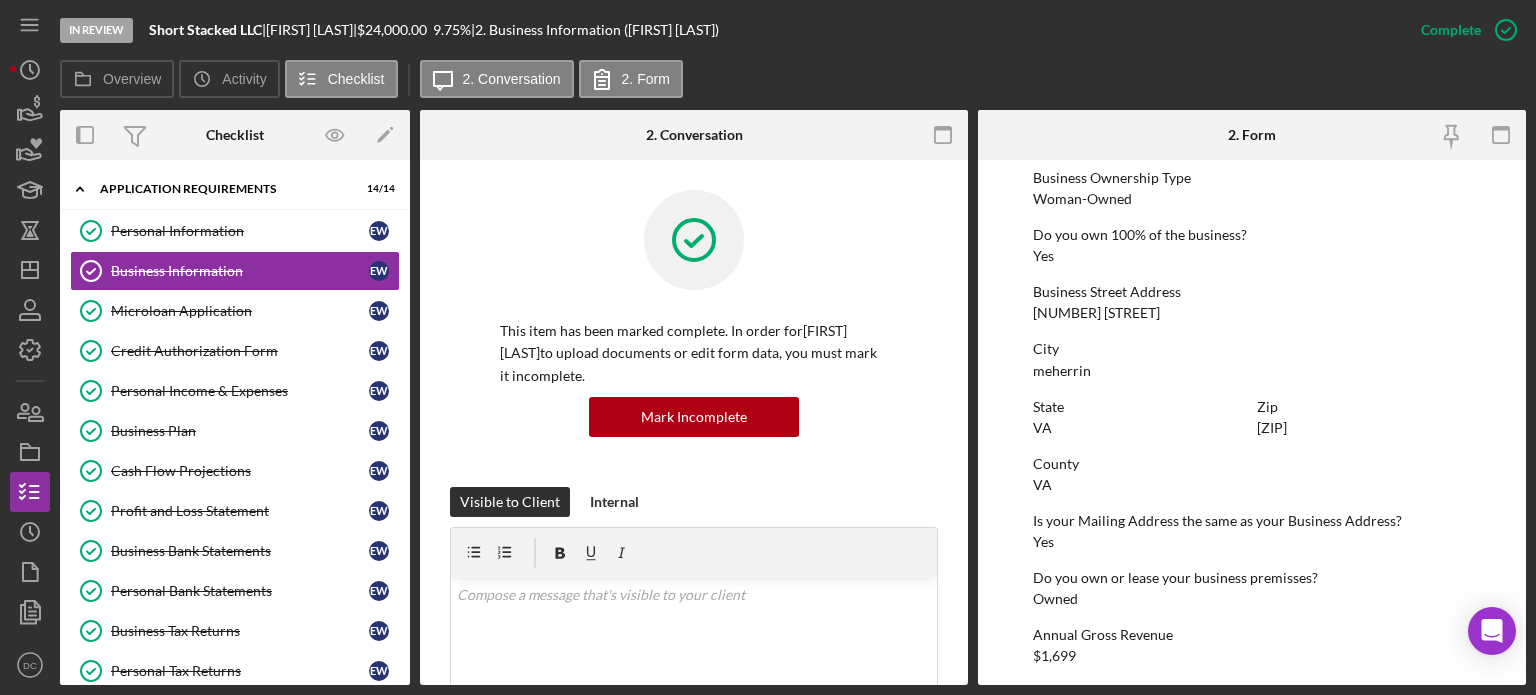 drag, startPoint x: 1513, startPoint y: 418, endPoint x: 1519, endPoint y: 301, distance: 117.15375 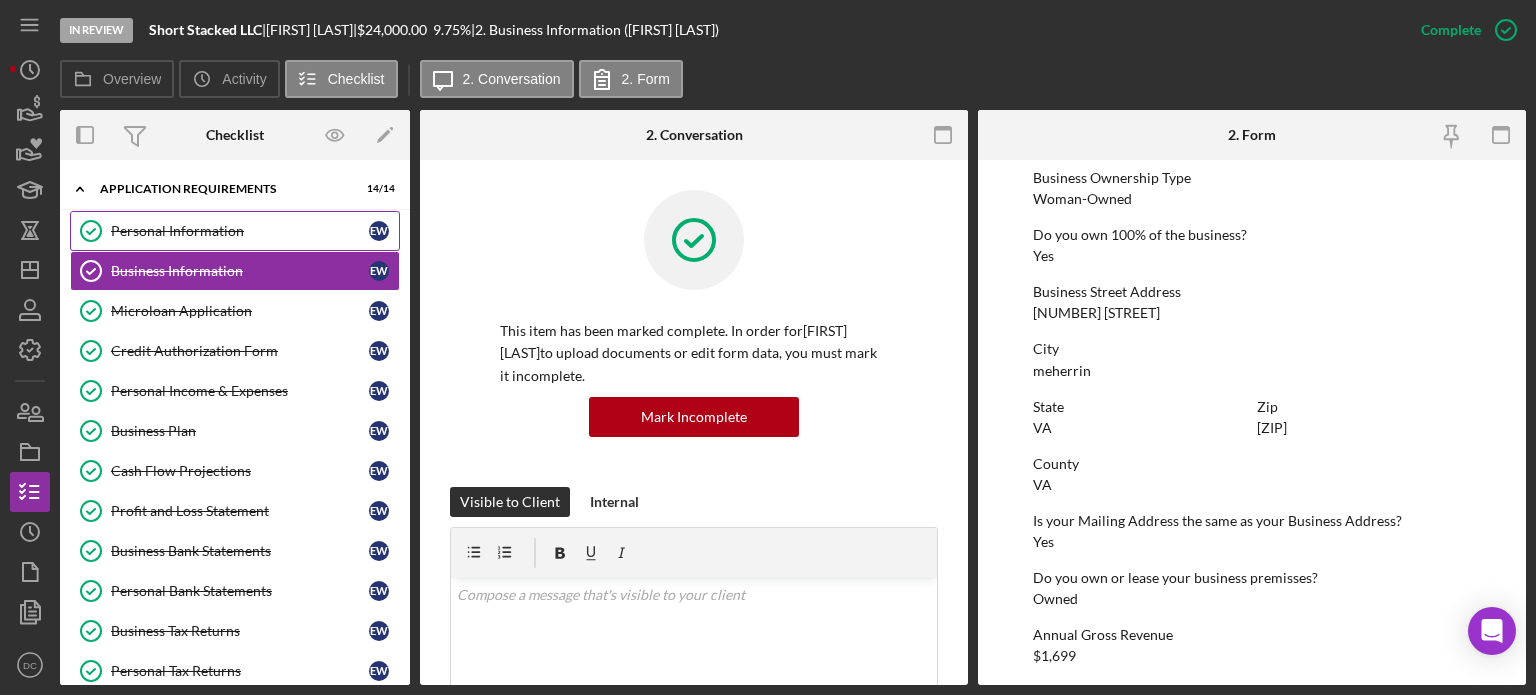 click on "Personal Information" at bounding box center (240, 231) 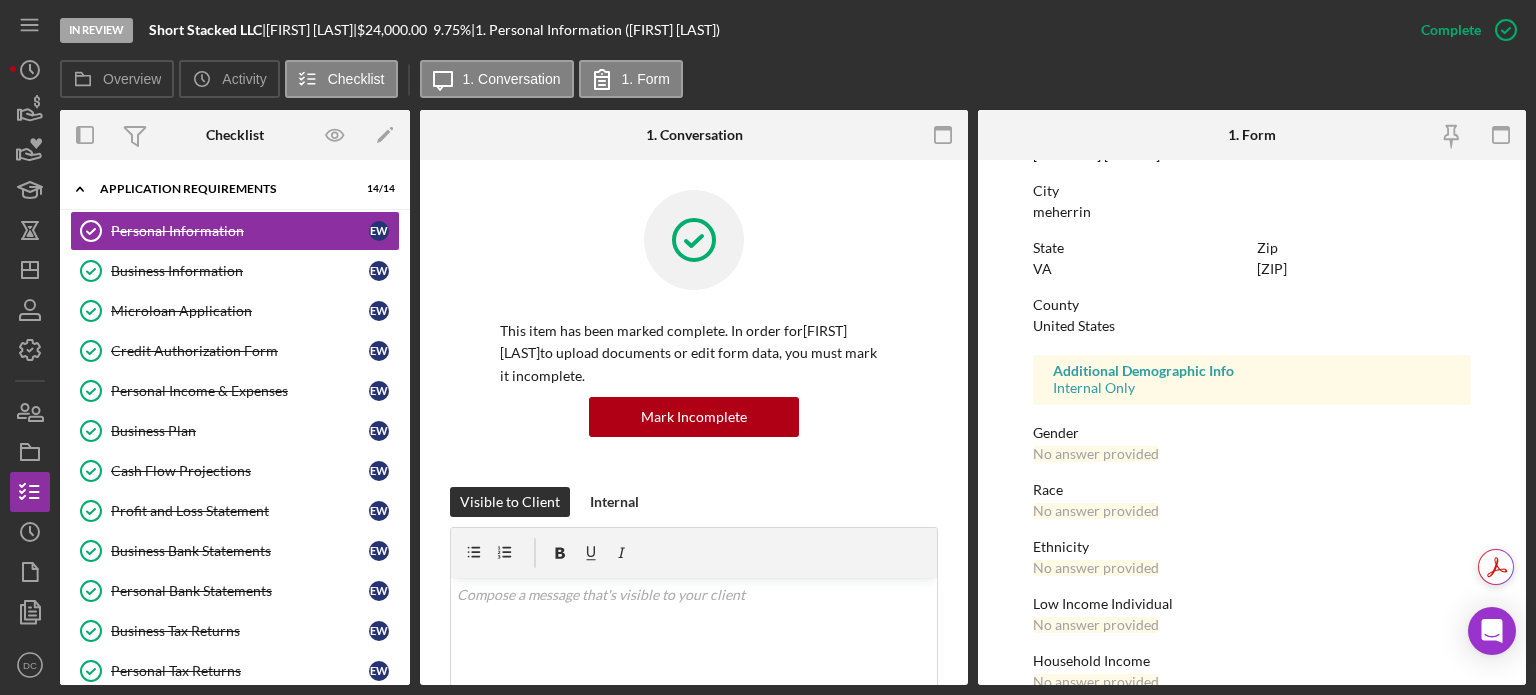 scroll, scrollTop: 408, scrollLeft: 0, axis: vertical 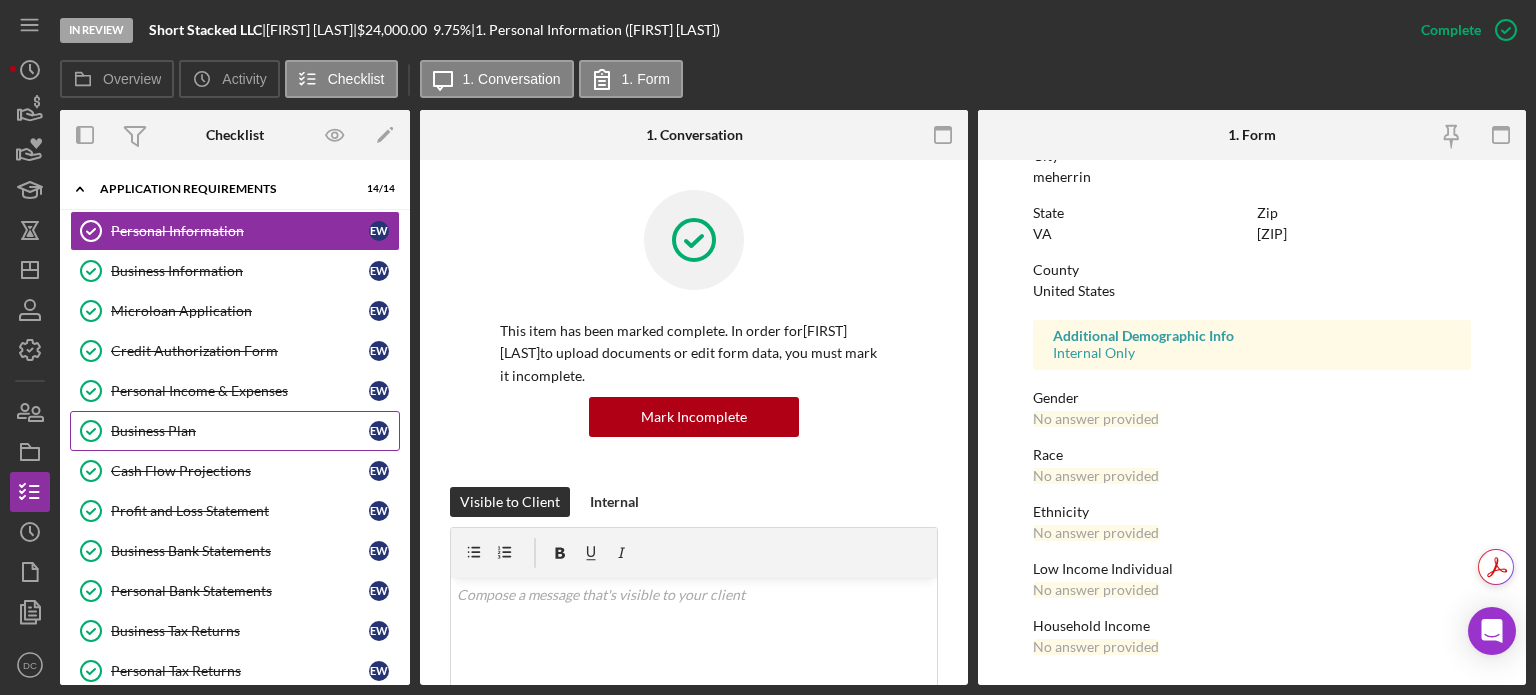 click on "Business Plan" at bounding box center (240, 431) 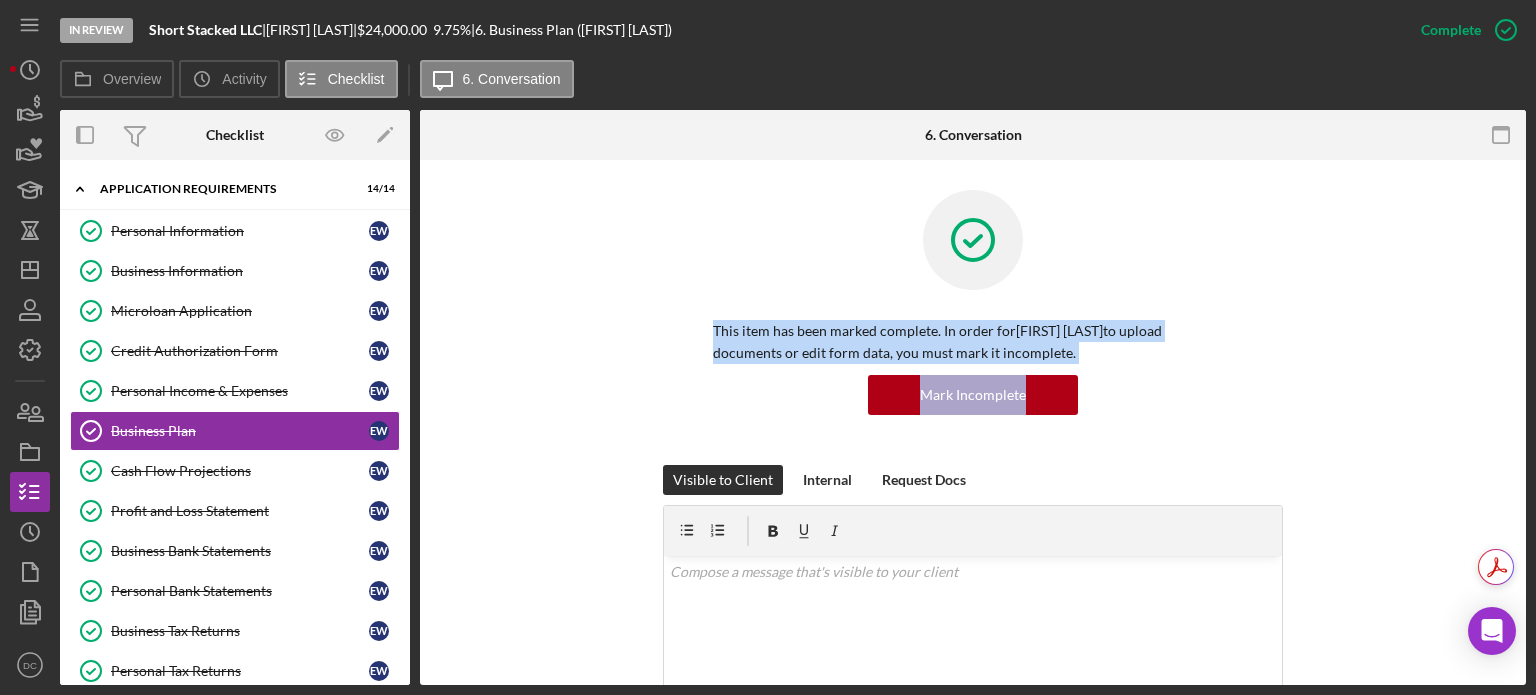 drag, startPoint x: 1519, startPoint y: 215, endPoint x: 1516, endPoint y: 448, distance: 233.01932 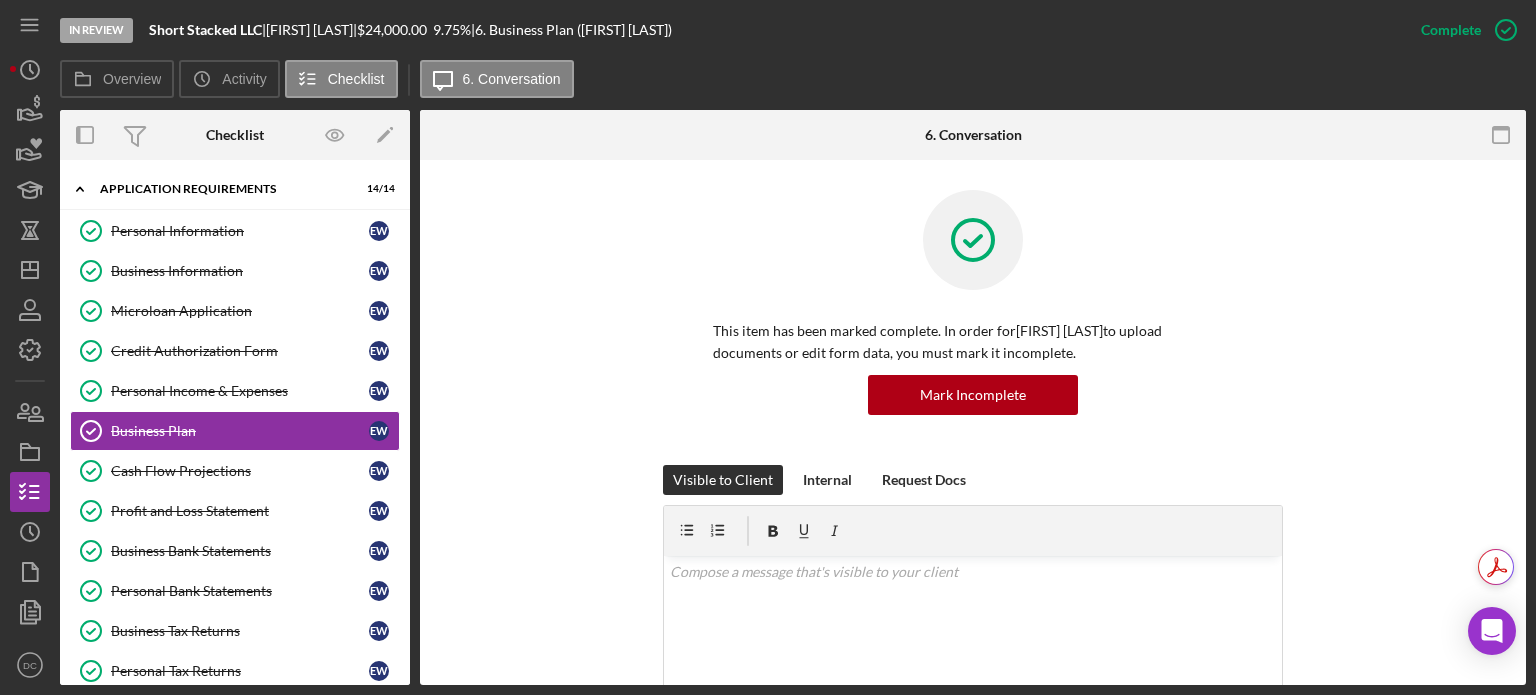 click on "This item has been marked complete. In order for  [FIRST] [LAST]  to upload documents or edit form data, you must mark it incomplete. Mark Incomplete Visible to Client Internal Request Docs v Color teal Color pink Remove color Add row above Add row below Add column before Add column after Merge cells Split cells Remove column Remove row Remove table Send Icon/icon-invite-send Icon/Document Browse or drag files here (max 100MB total) Tap to choose files or take a photo Cancel Send Icon/icon-invite-send Icon/Message Comment [FIRST]  Marked this Complete    2 weeks ago [FIRST] [LAST]   2 weeks ago Short_Stacked_Minis_Business_Plan_Updated.docx Icon/Star Move Documents [FIRST] [LAST]   2 weeks ago Viewed this item for the first time. [FIRST] [LAST]   Please submit here an up-to-date copy of your business plan. If you do not have a business plan yet, at the bottom of this description is a template you can use, just download it to your computer and start editing to fit your business!" at bounding box center (973, 946) 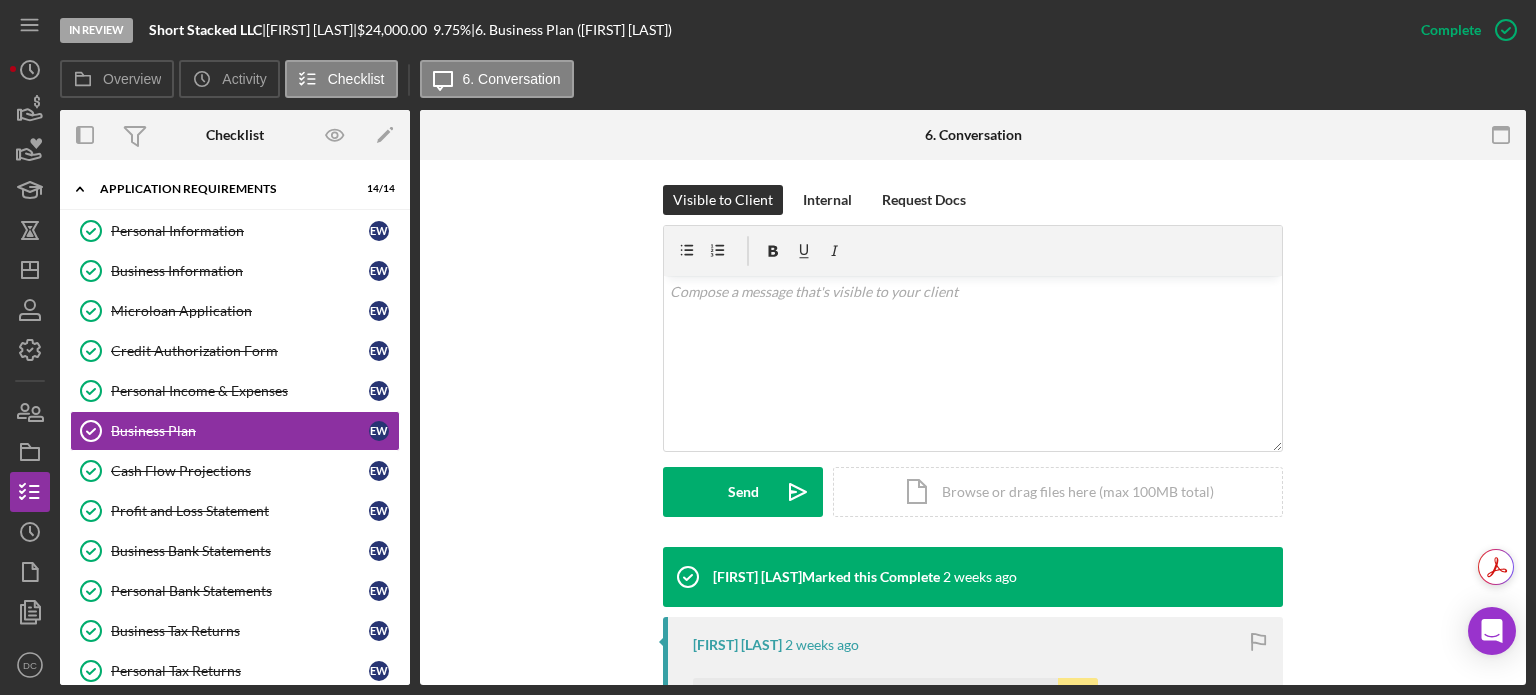 scroll, scrollTop: 400, scrollLeft: 0, axis: vertical 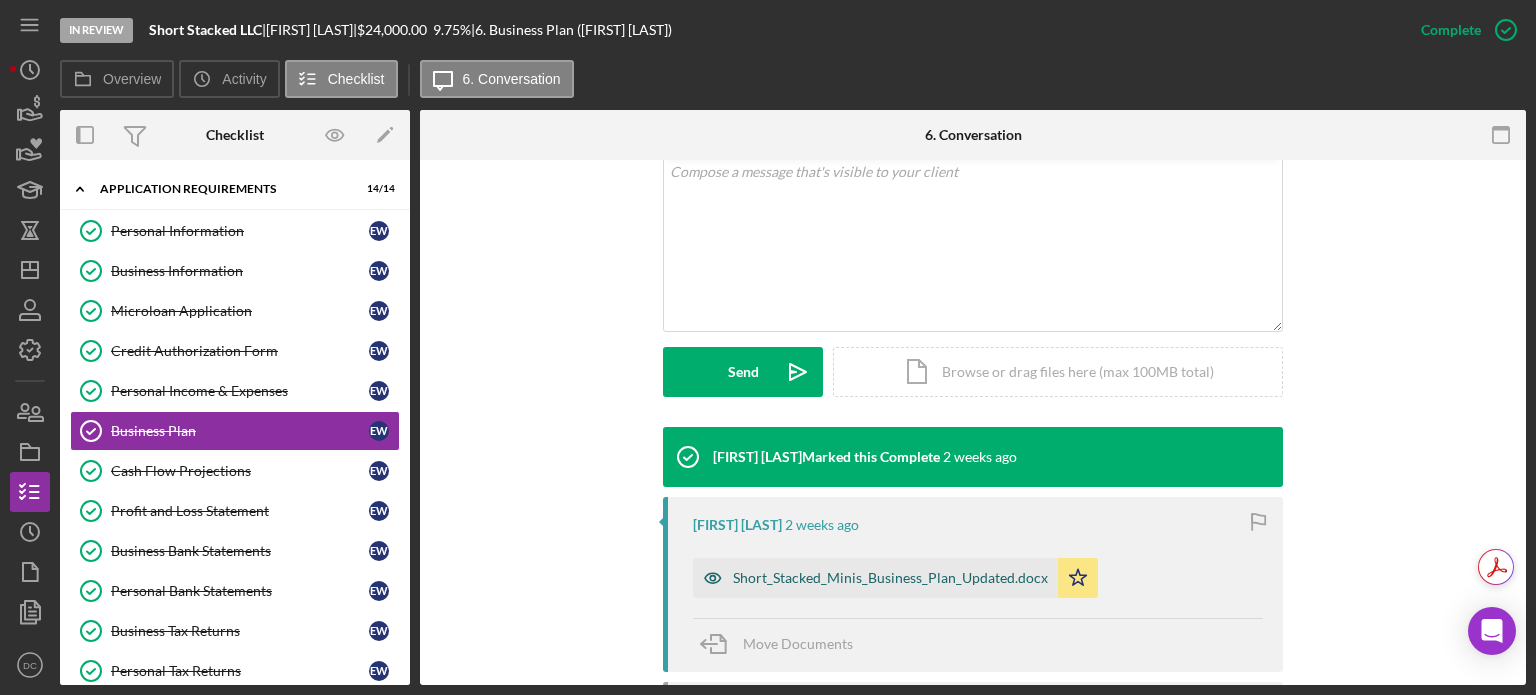 click on "Short_Stacked_Minis_Business_Plan_Updated.docx" at bounding box center [875, 578] 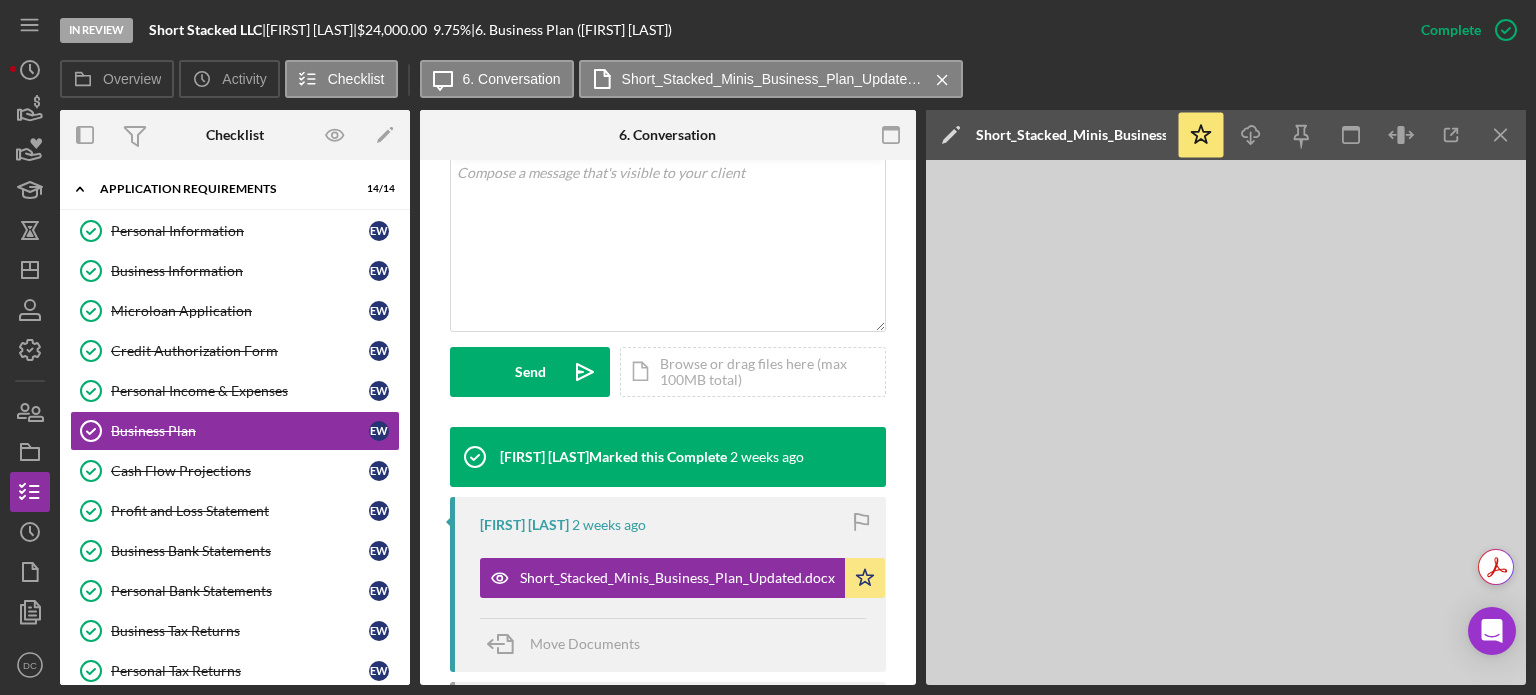 type 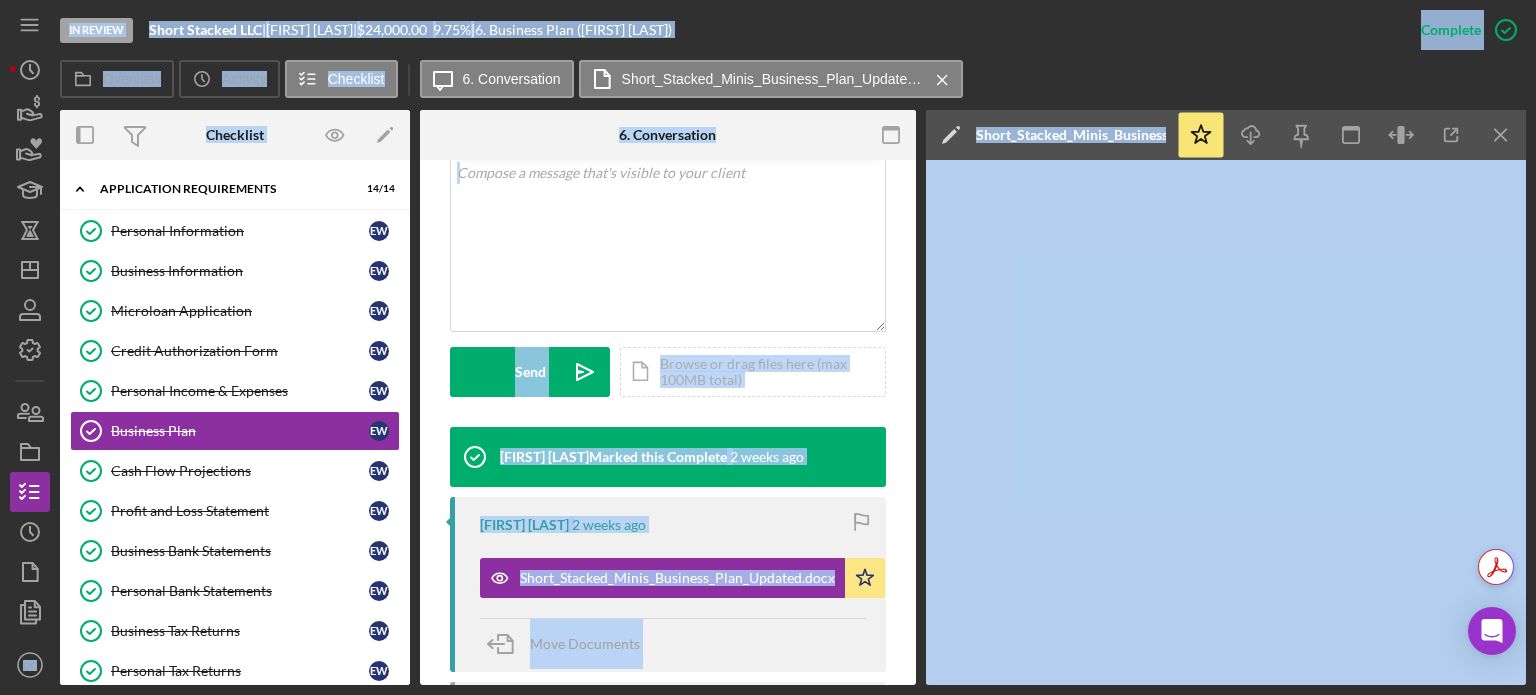 click on "In Review Short Stacked LLC   |   [FIRST]   [LAST]   |   $24,000.00    9.75 %   |   6. Business Plan ([FIRST] [LAST])" at bounding box center [730, 30] 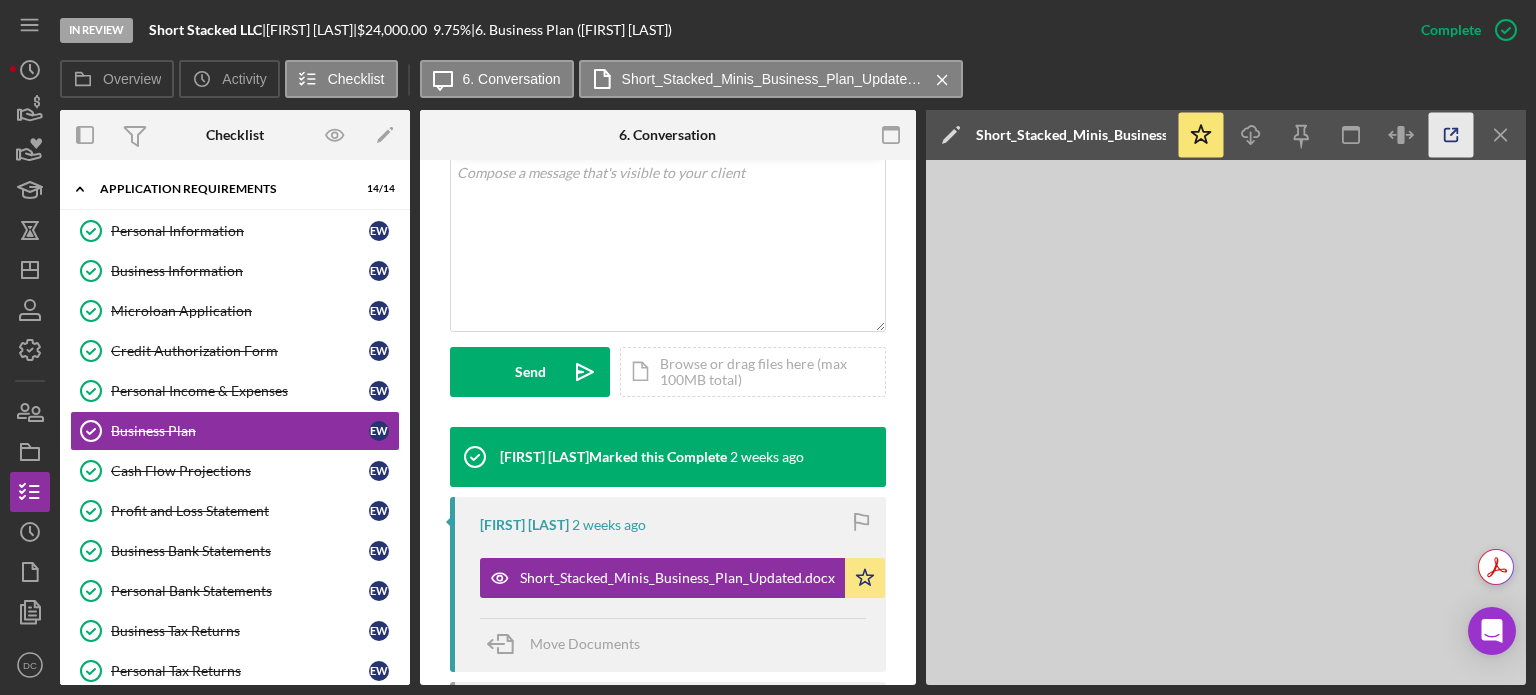 click 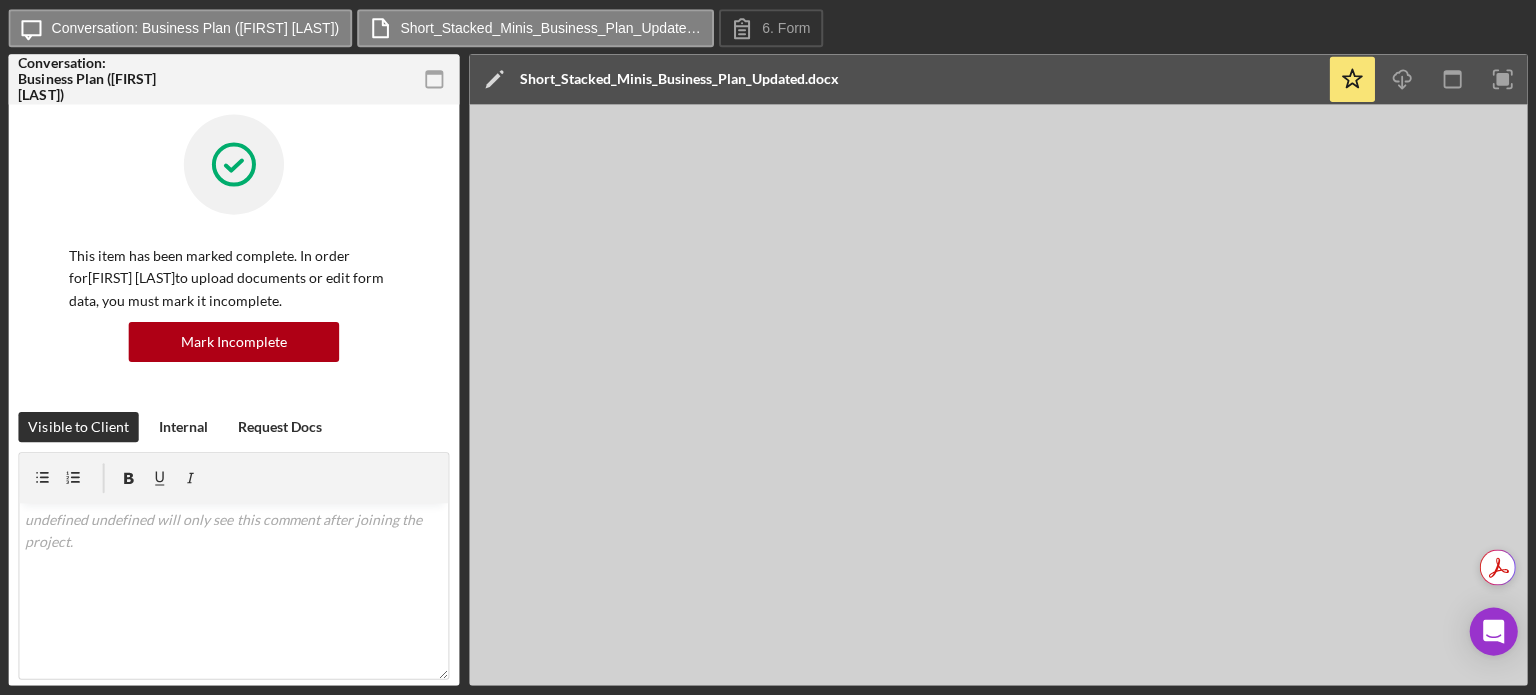 scroll, scrollTop: 0, scrollLeft: 0, axis: both 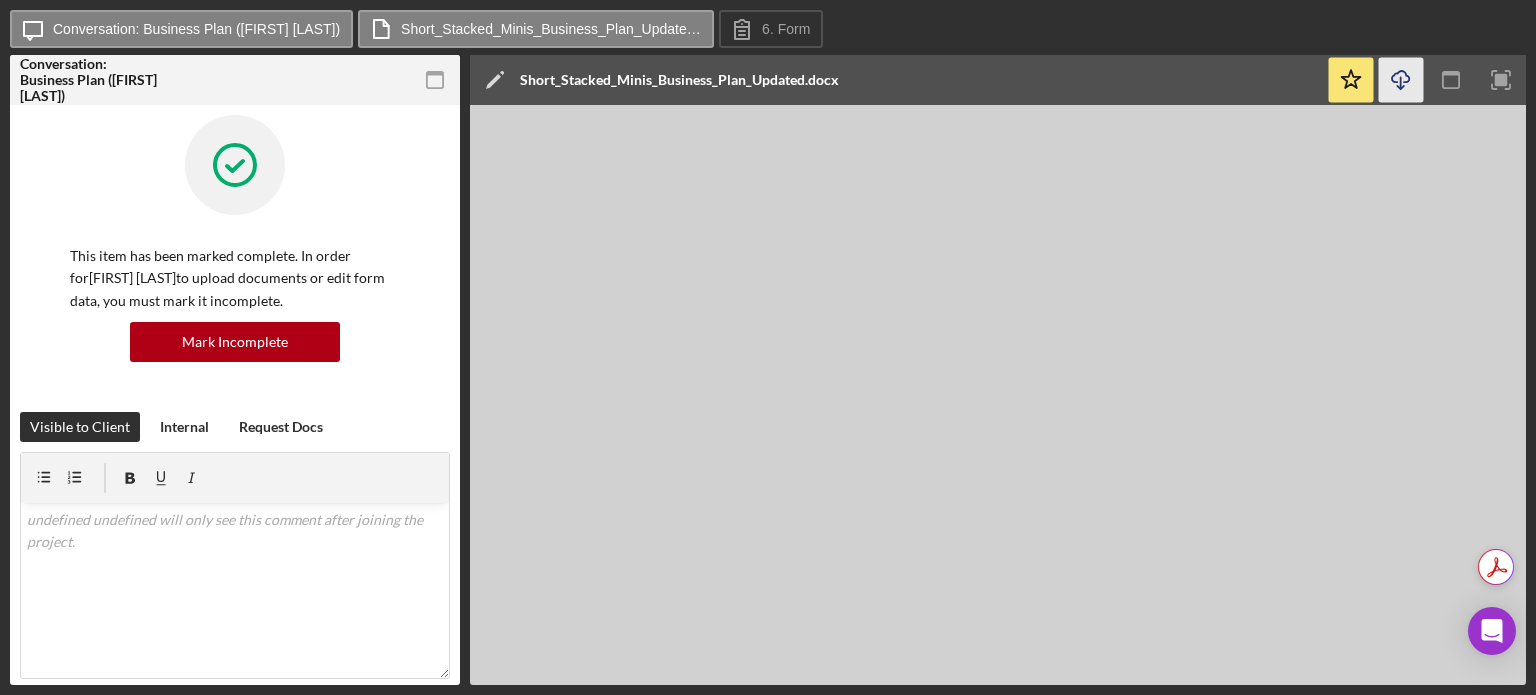 click on "Icon/Download" 